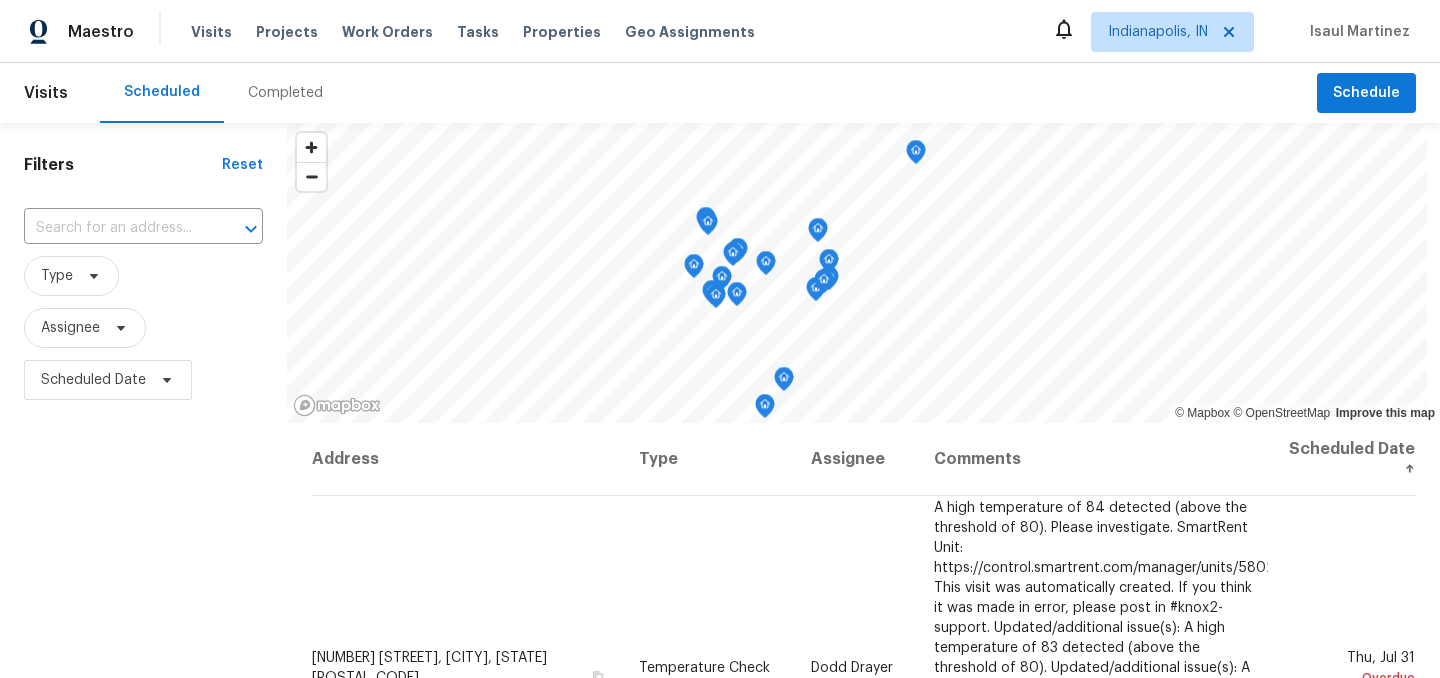 scroll, scrollTop: 0, scrollLeft: 0, axis: both 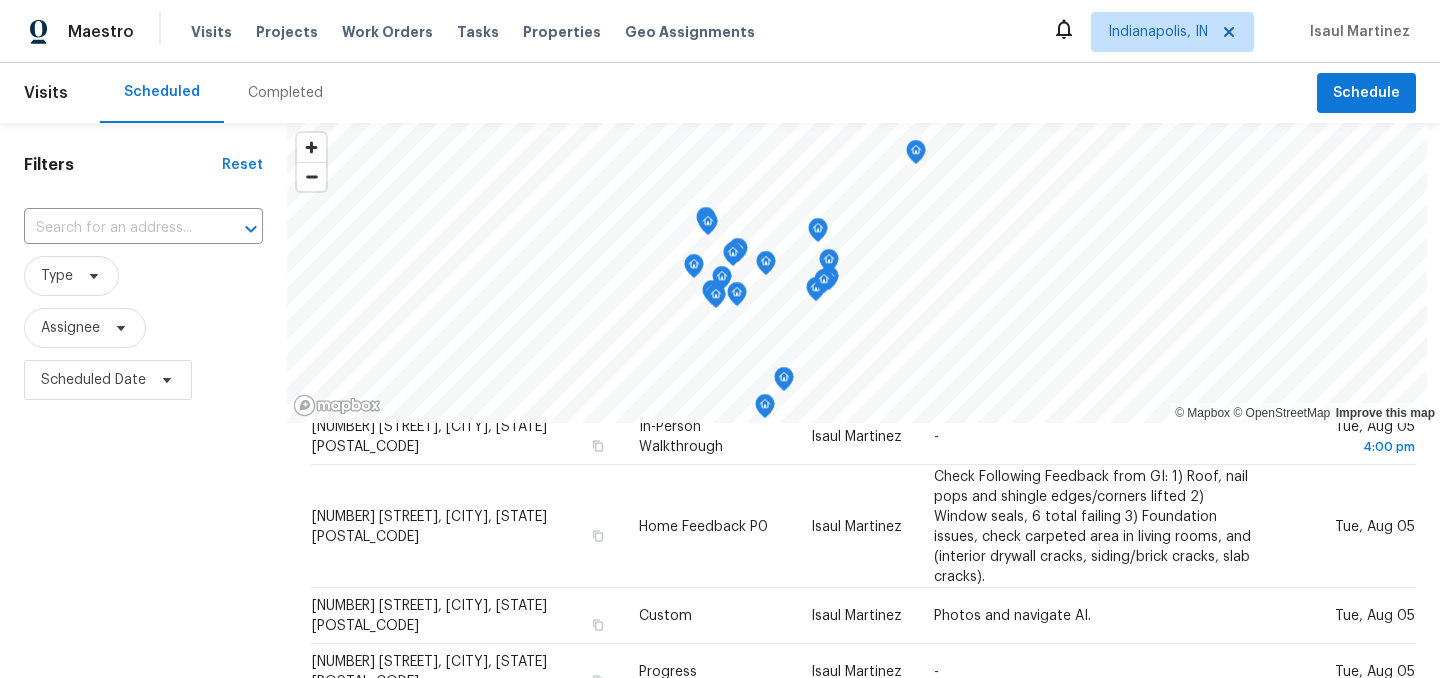 click on "Filters Reset ​ Type Assignee Scheduled Date" at bounding box center (143, 544) 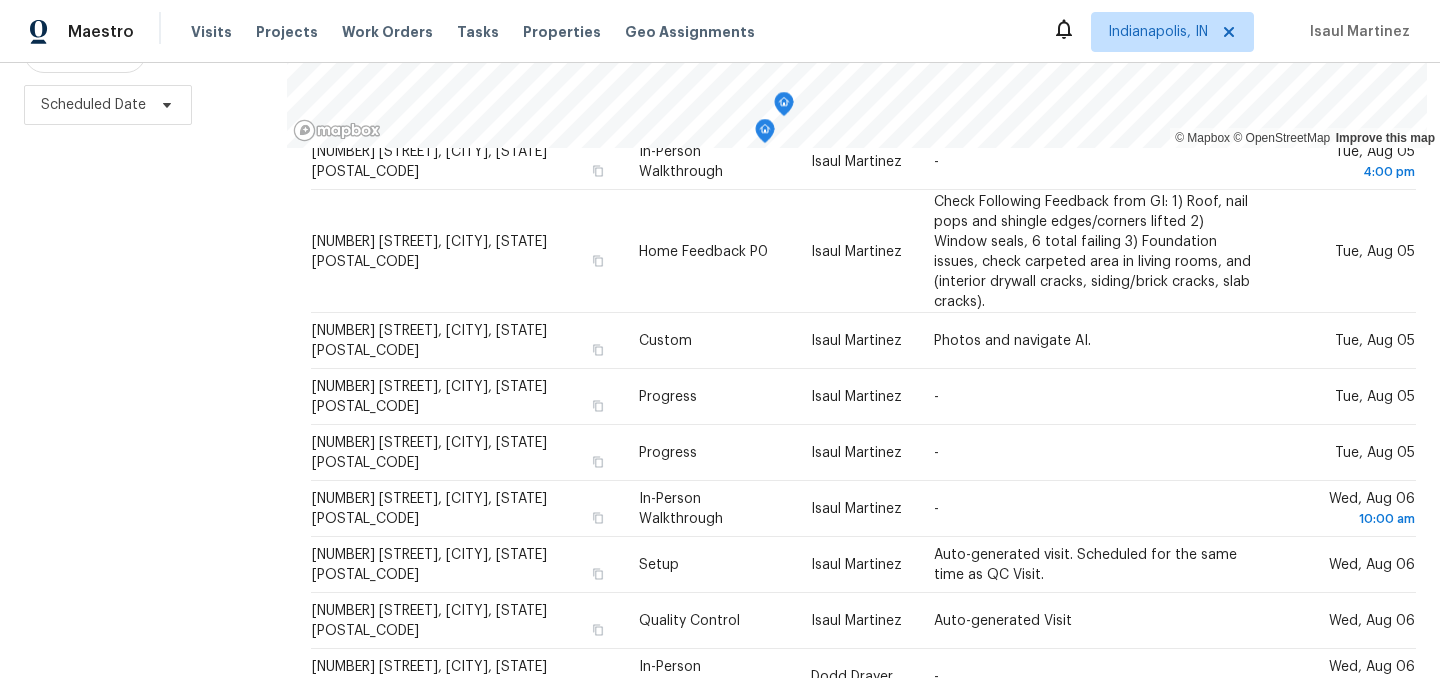 scroll, scrollTop: 287, scrollLeft: 0, axis: vertical 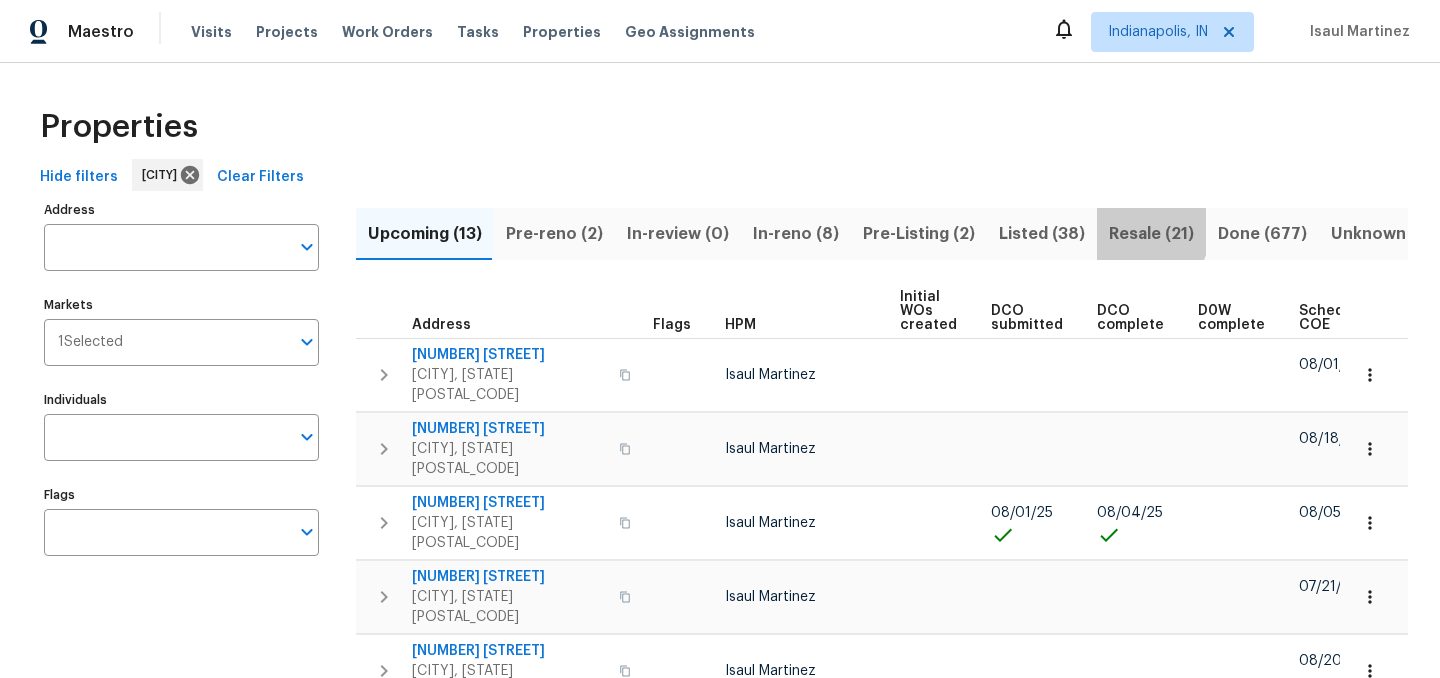 click on "Resale (21)" at bounding box center [1151, 234] 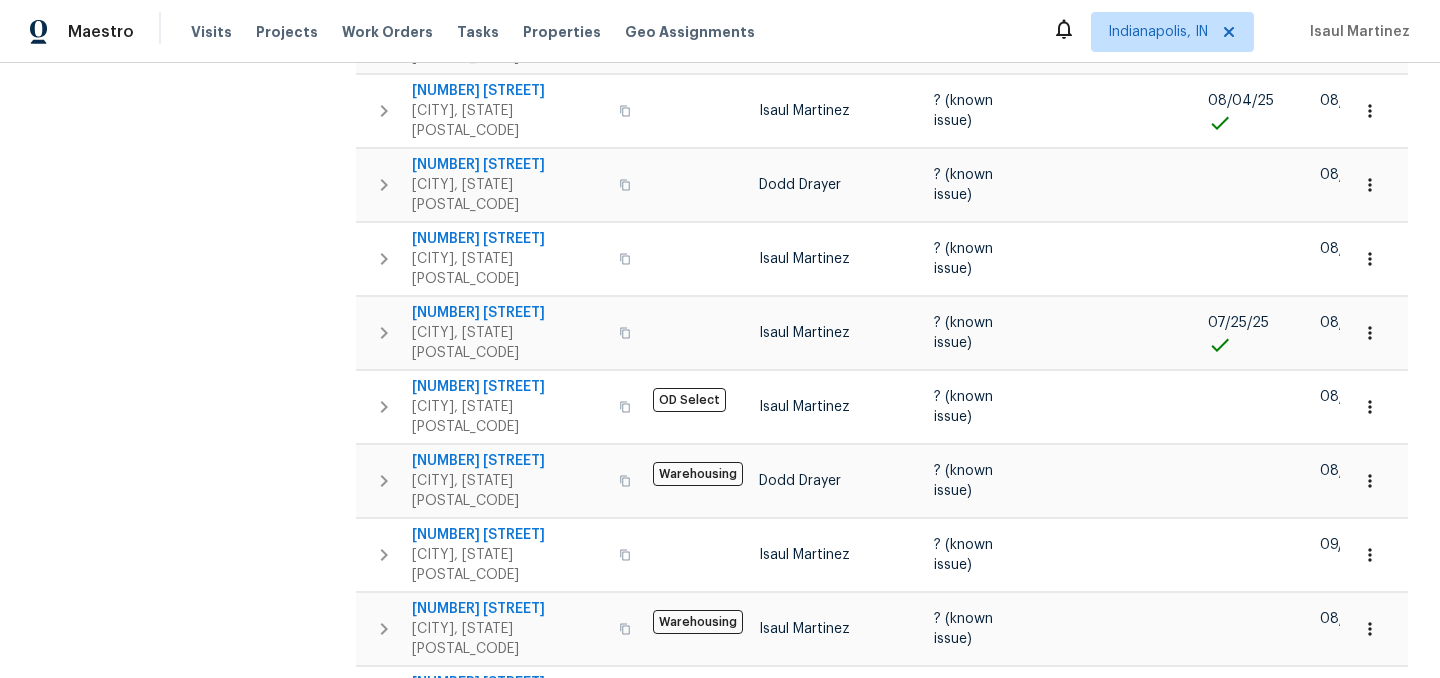 scroll, scrollTop: 561, scrollLeft: 0, axis: vertical 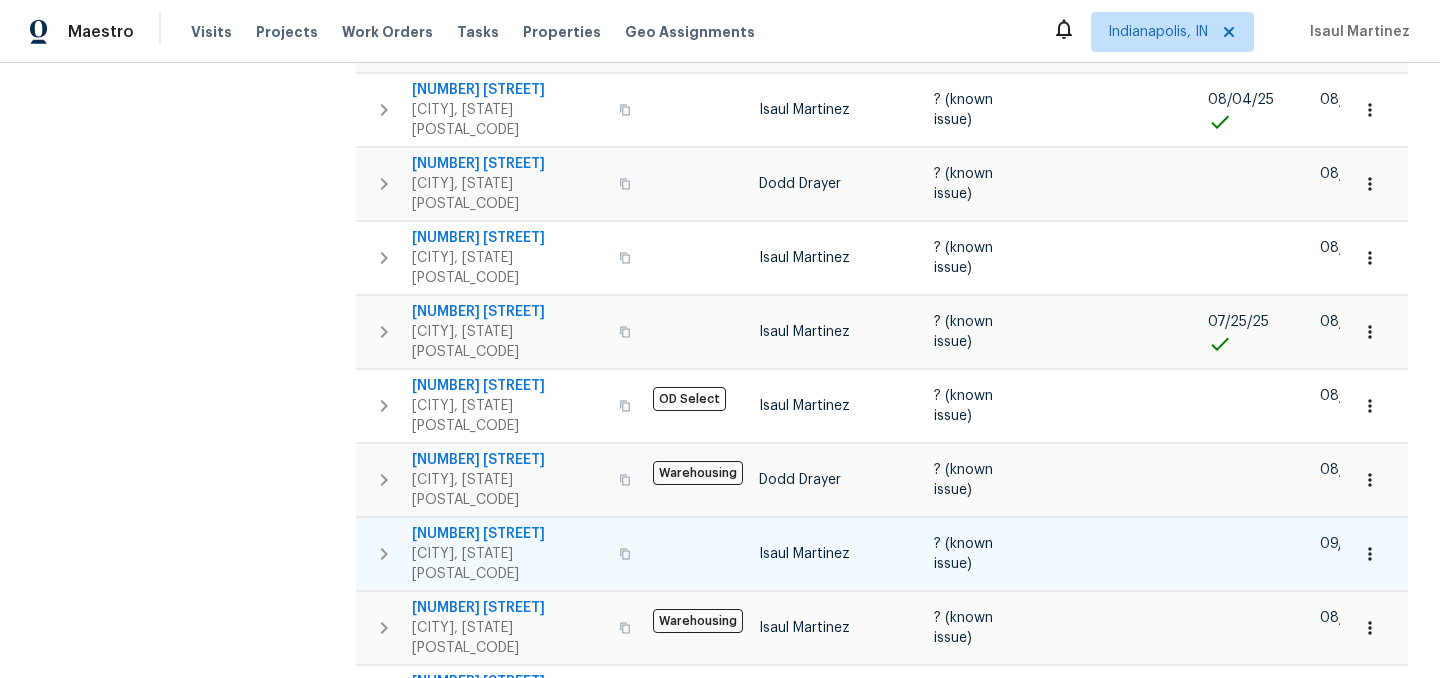 click 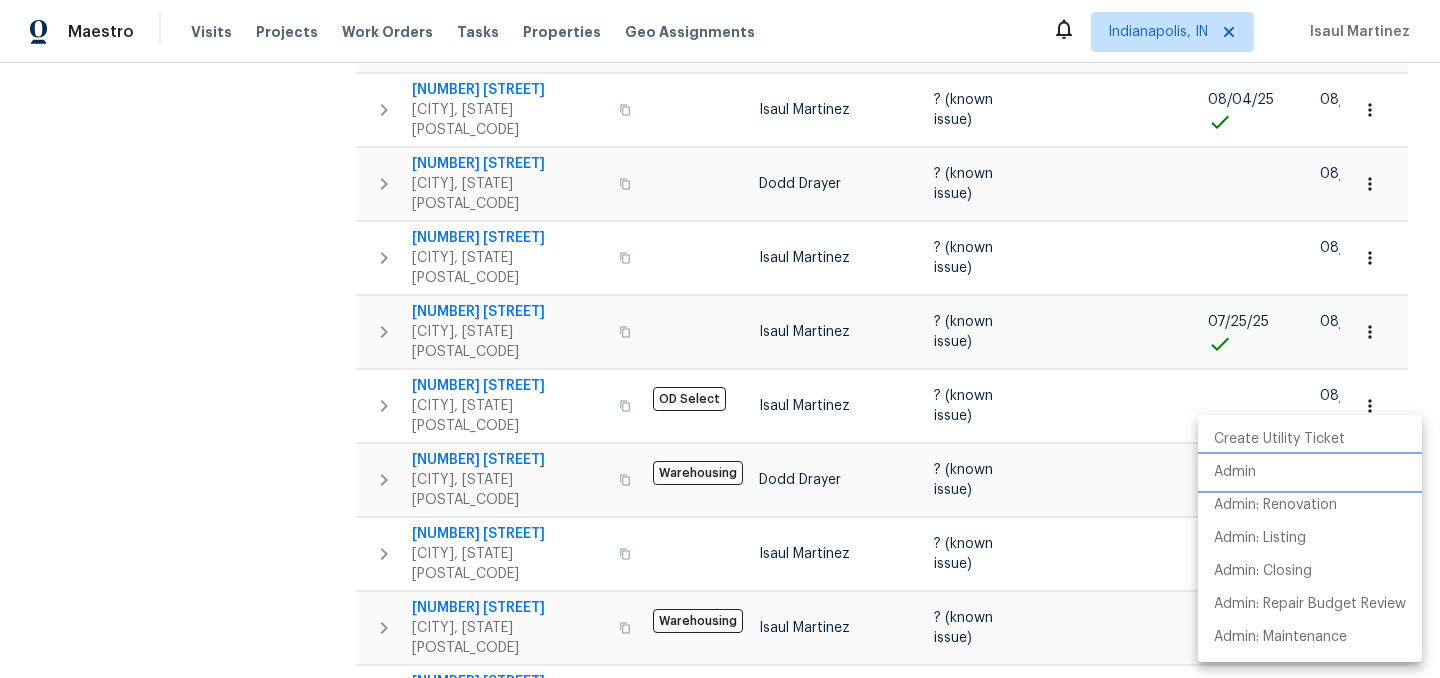 click on "Admin" at bounding box center [1310, 472] 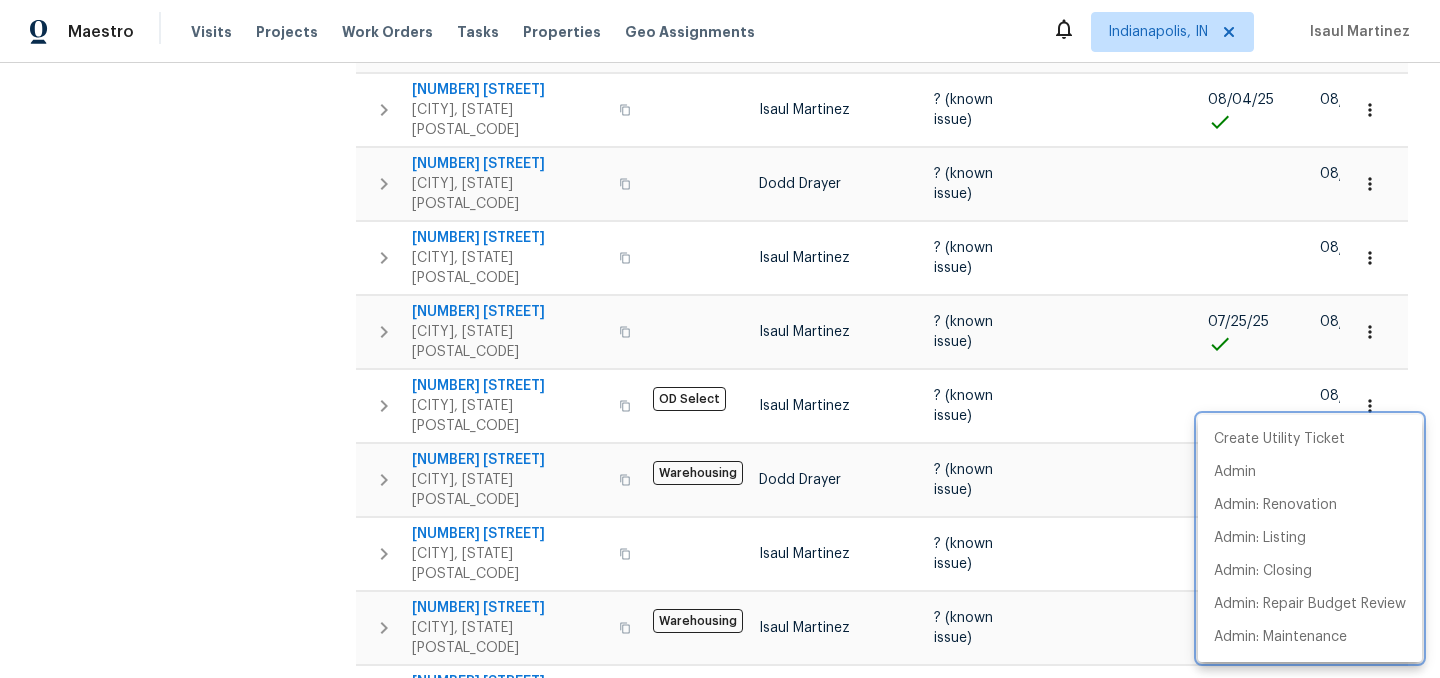 click at bounding box center [720, 339] 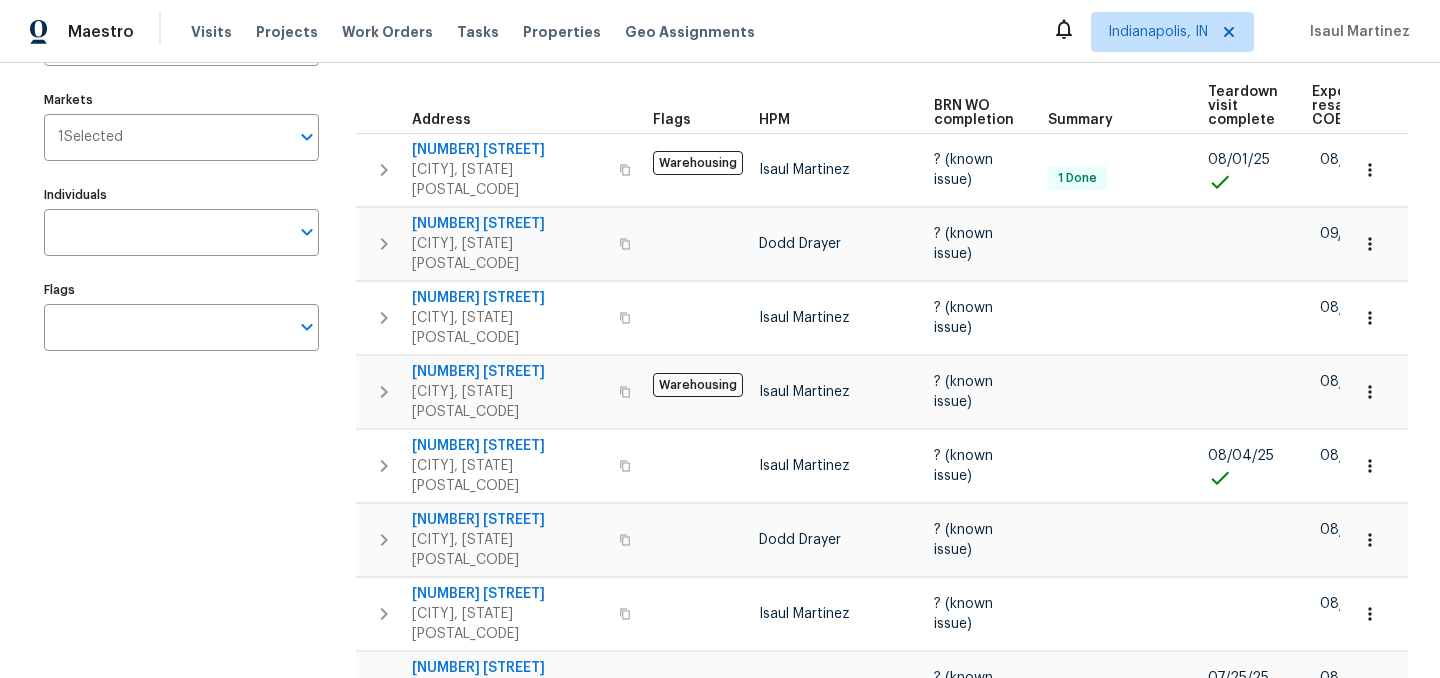 scroll, scrollTop: 0, scrollLeft: 0, axis: both 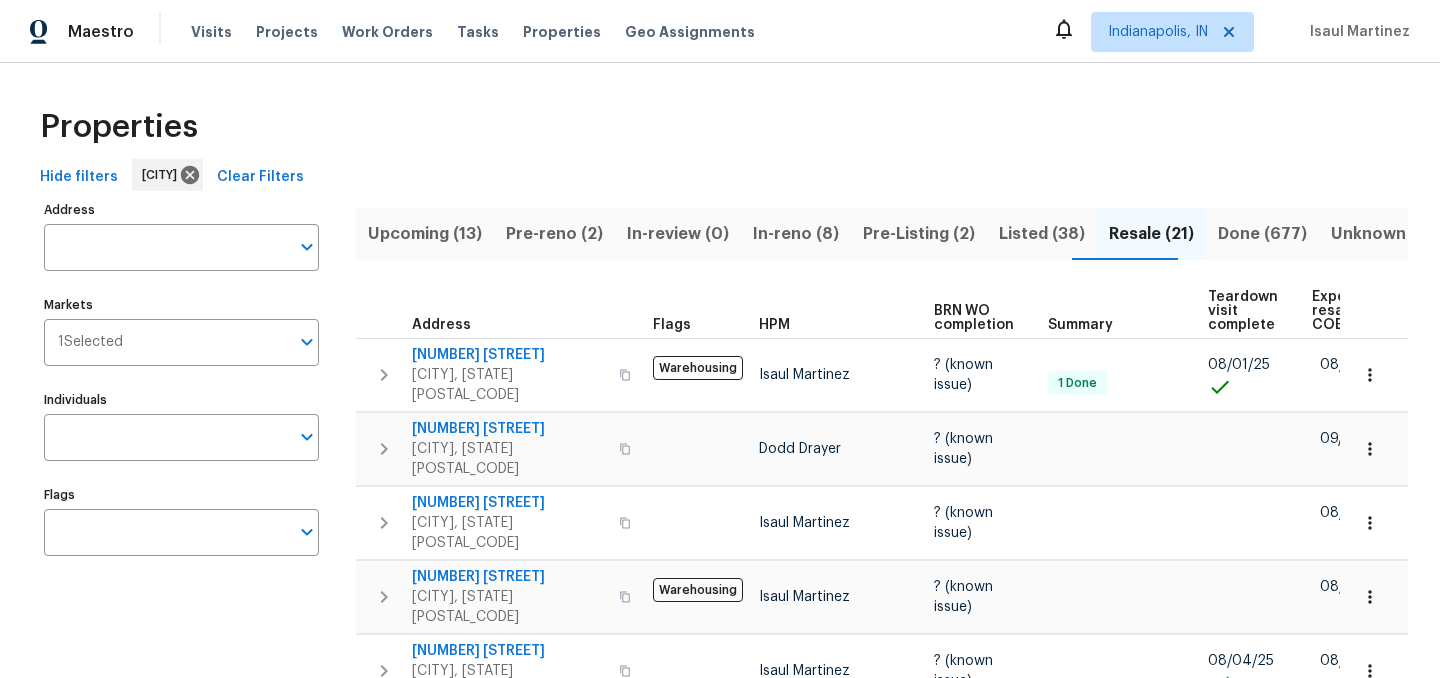 click on "In-reno (8)" at bounding box center [796, 234] 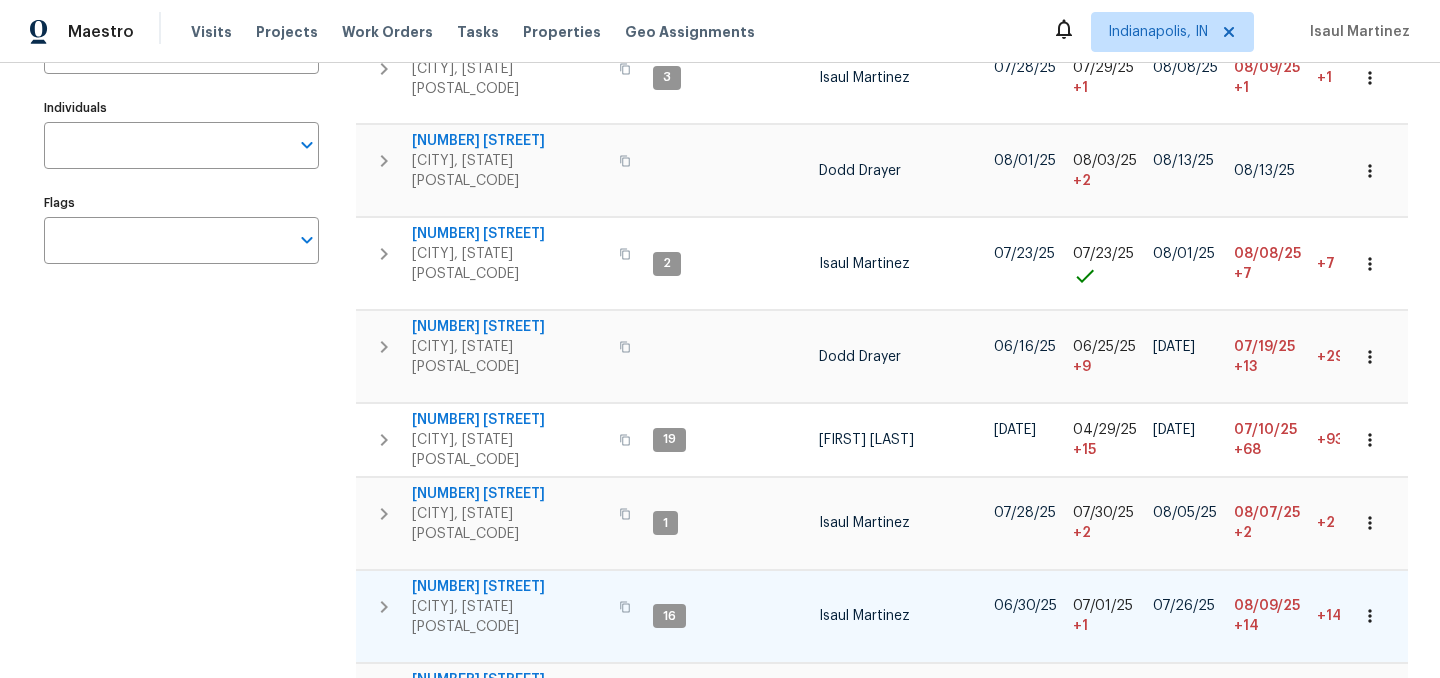 scroll, scrollTop: 293, scrollLeft: 0, axis: vertical 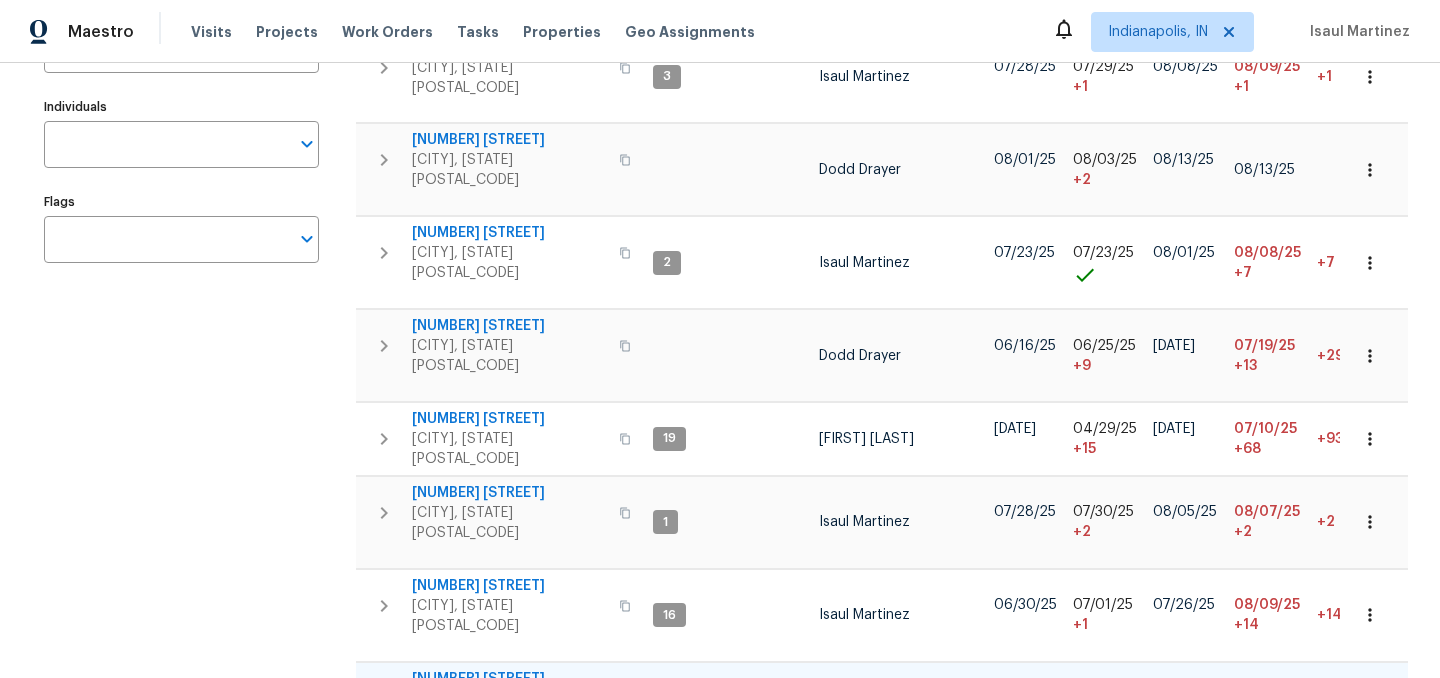 click on "9177 Budd Run Dr" at bounding box center [509, 679] 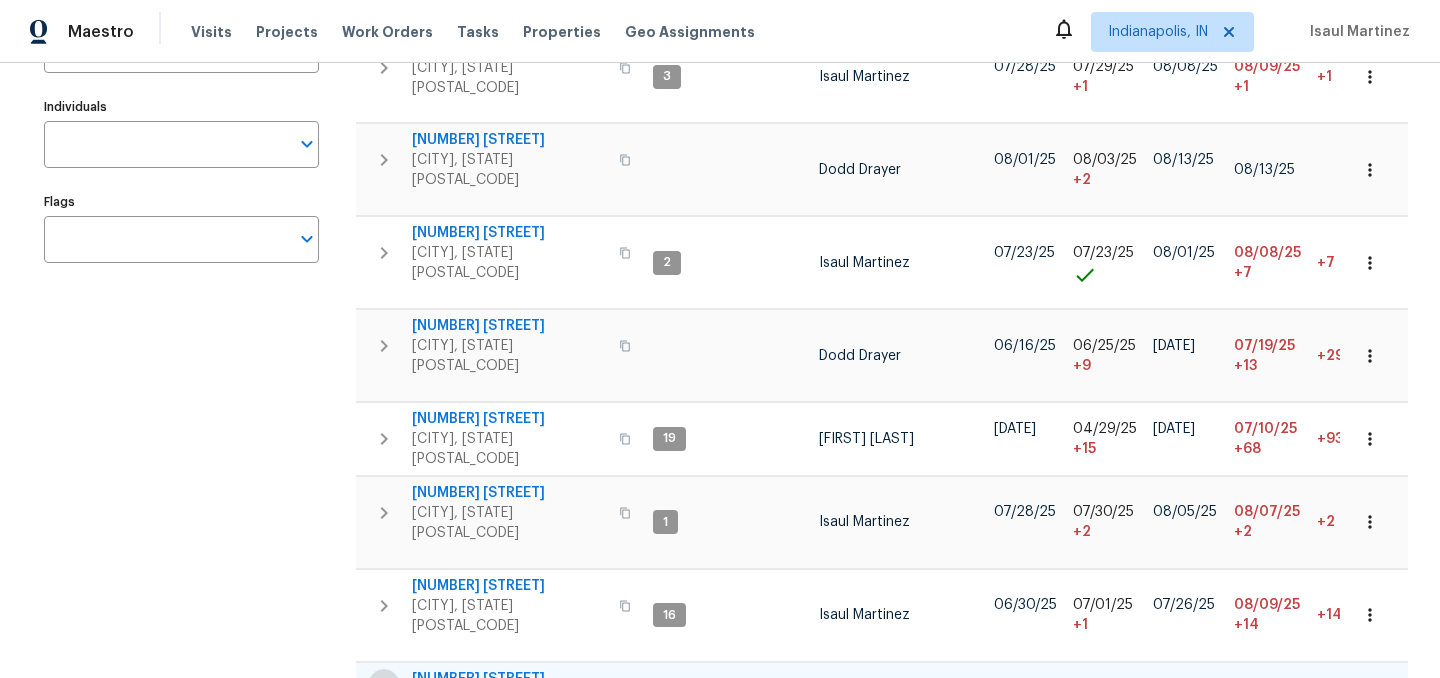 click 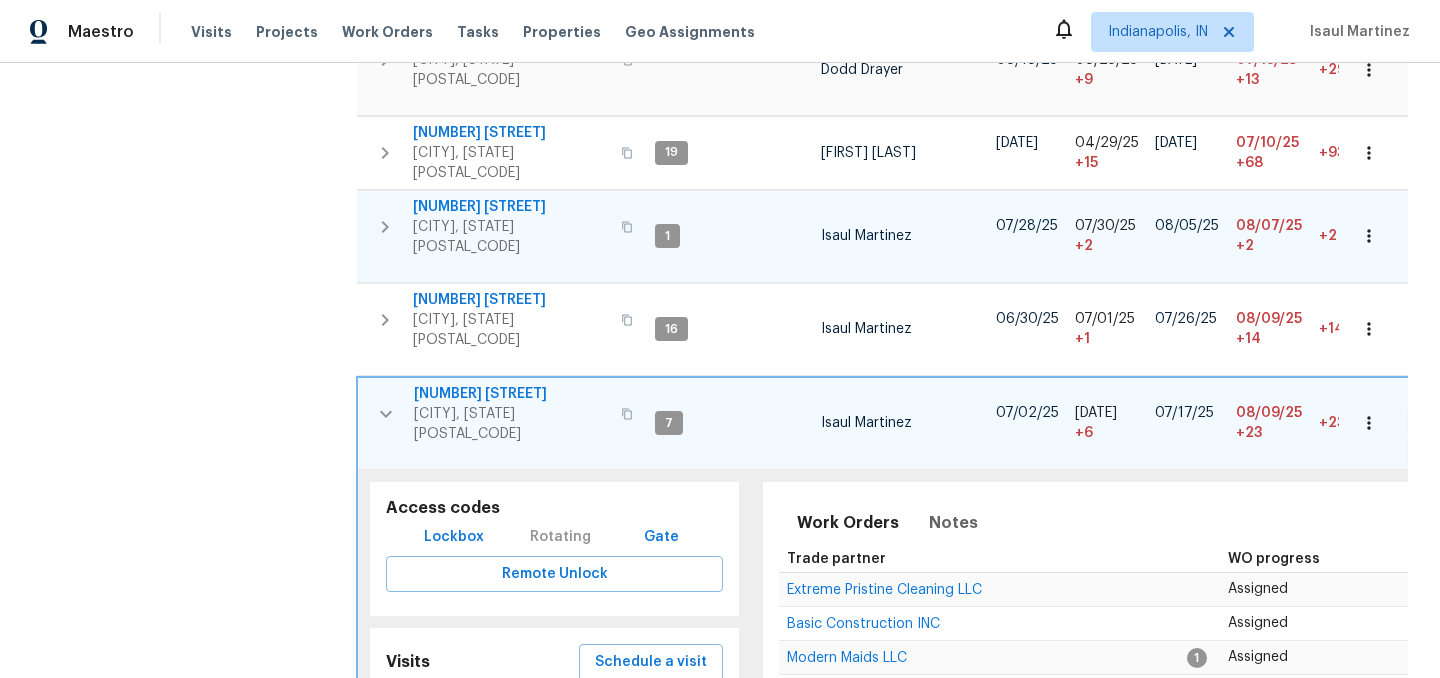 scroll, scrollTop: 588, scrollLeft: 0, axis: vertical 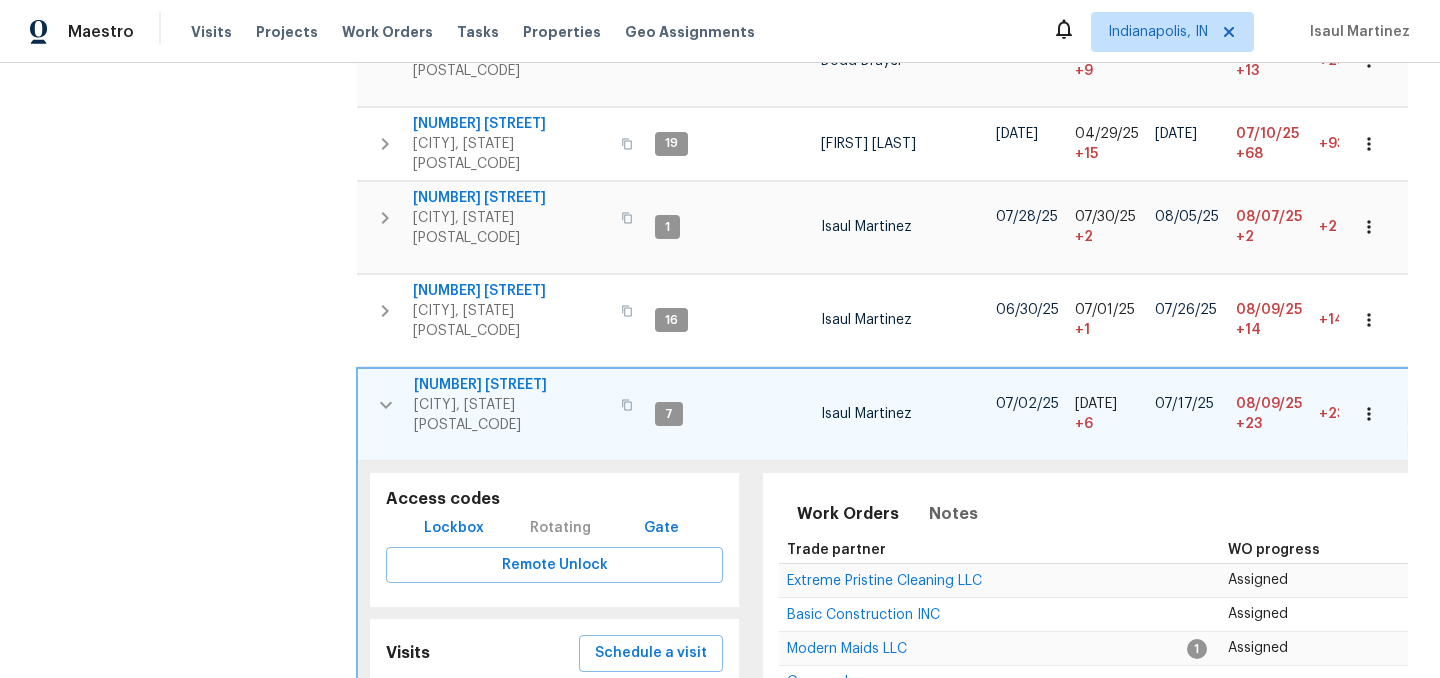 click on "Lockbox" at bounding box center [454, 528] 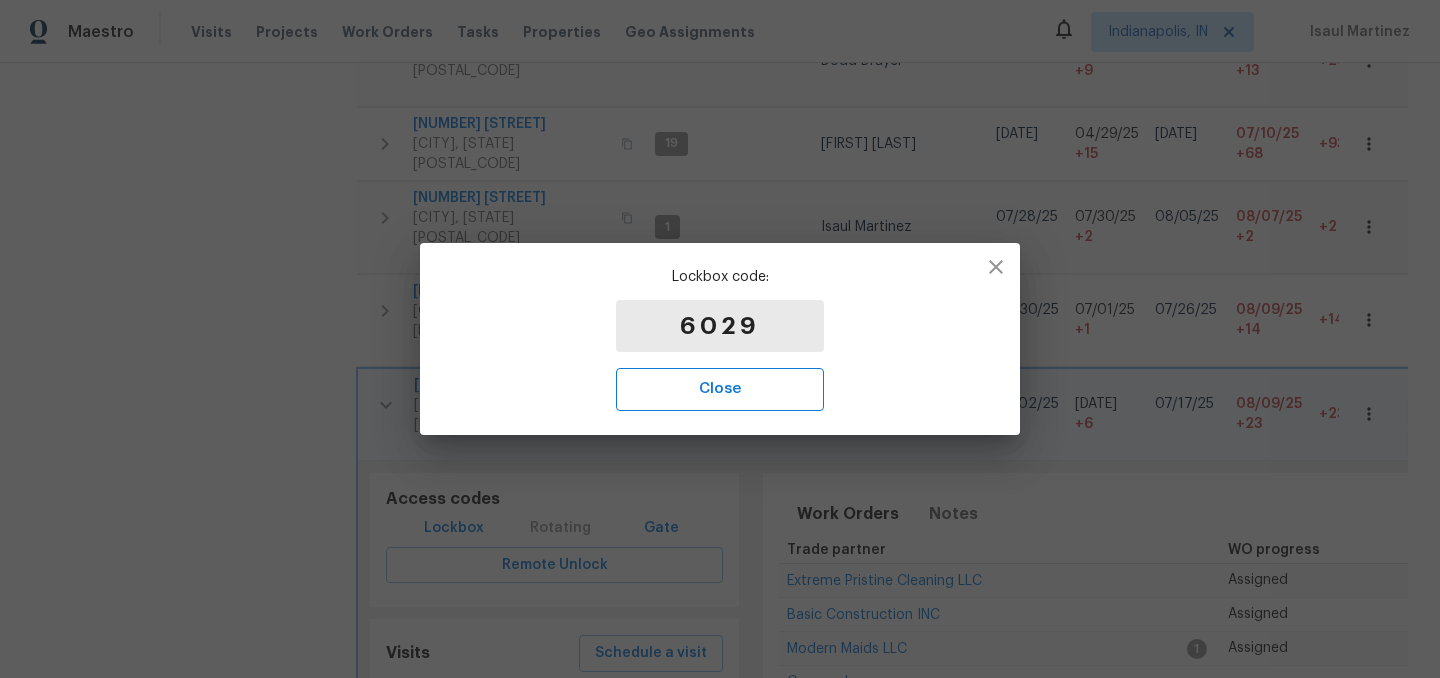 click on "Close" at bounding box center (720, 389) 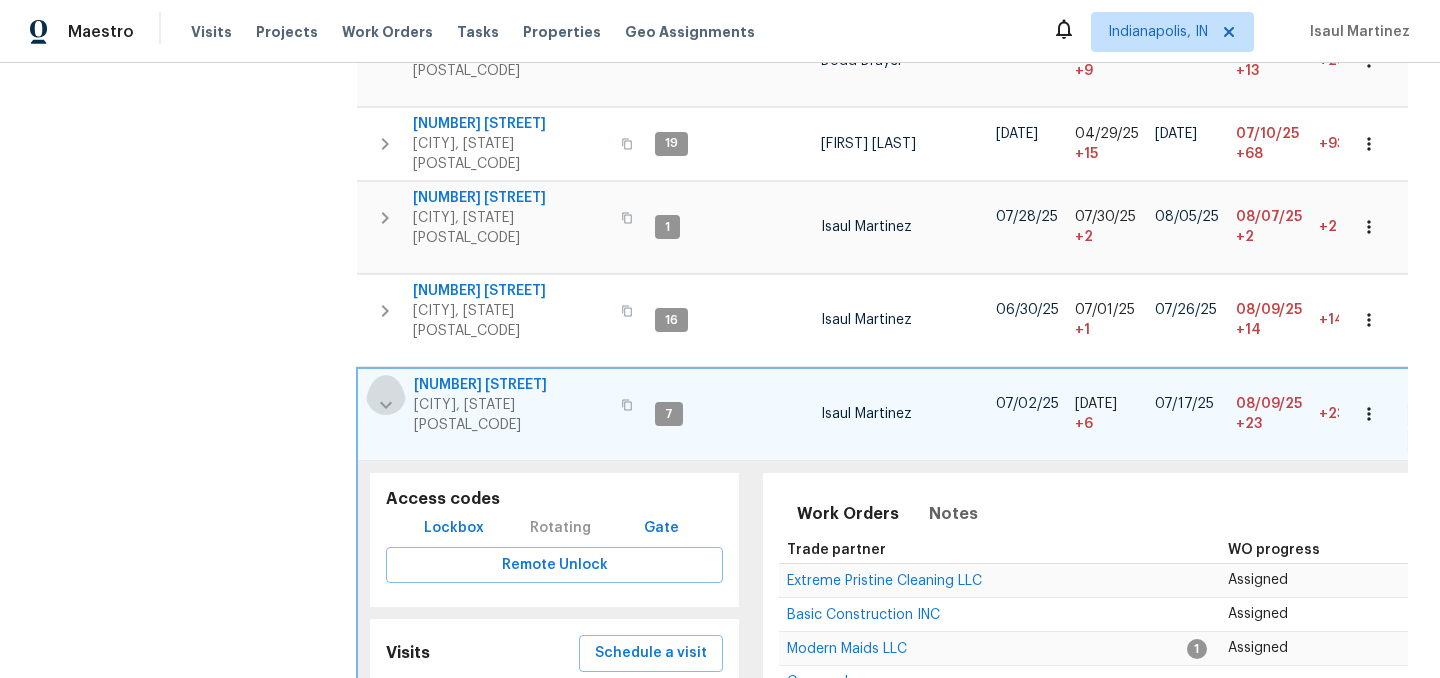 click 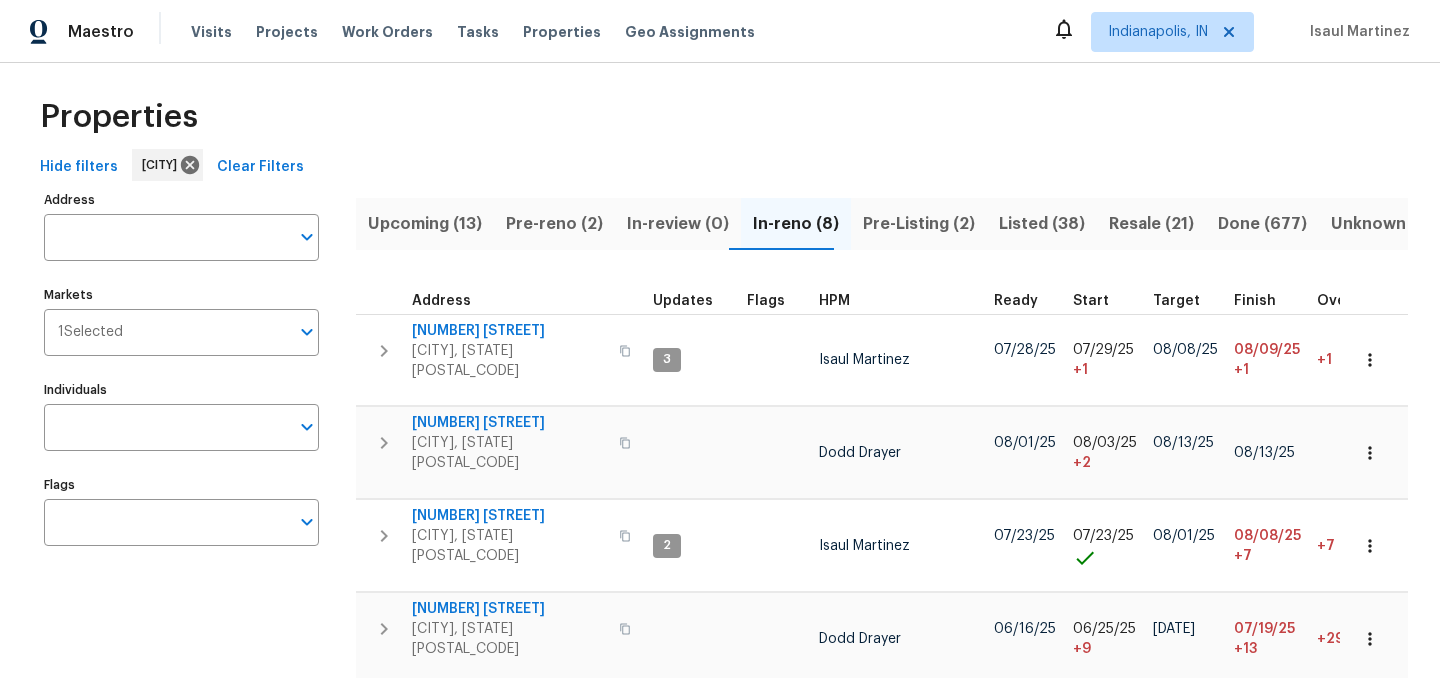 scroll, scrollTop: 0, scrollLeft: 0, axis: both 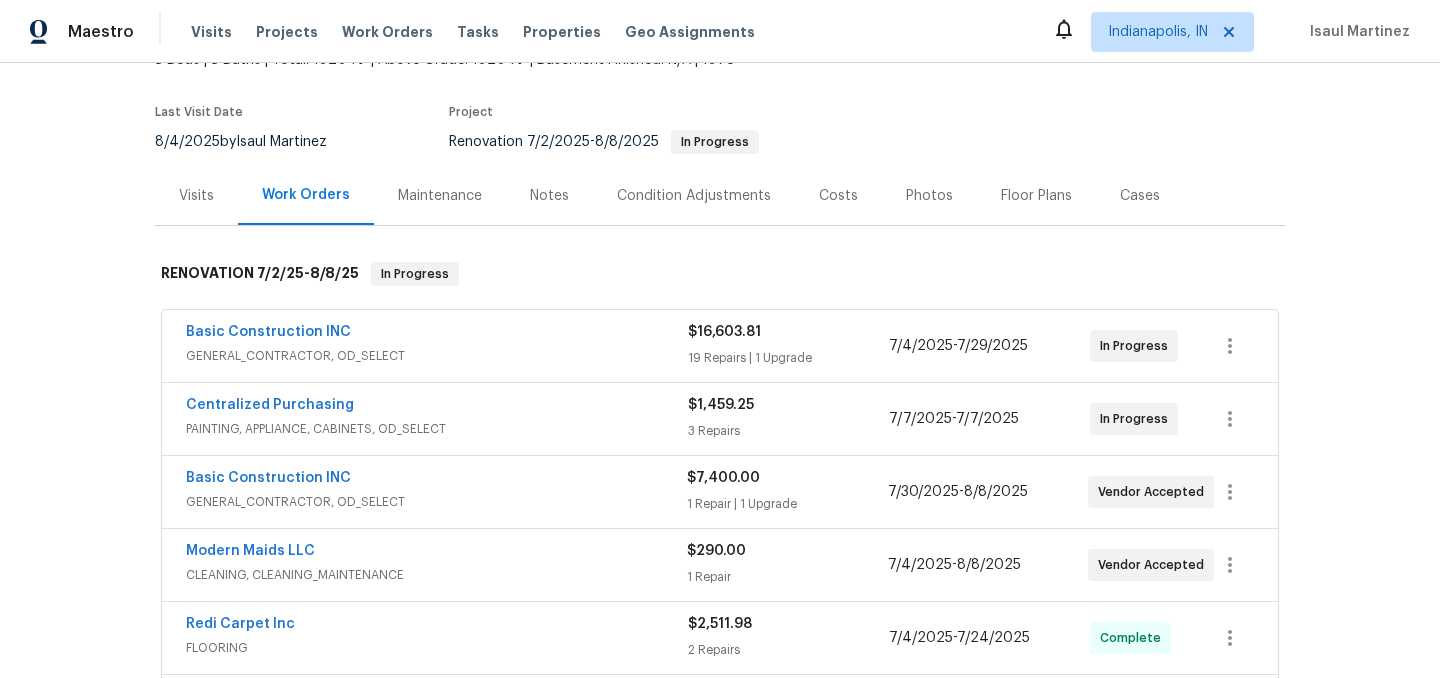 click on "PAINTING, APPLIANCE, CABINETS, OD_SELECT" at bounding box center [437, 429] 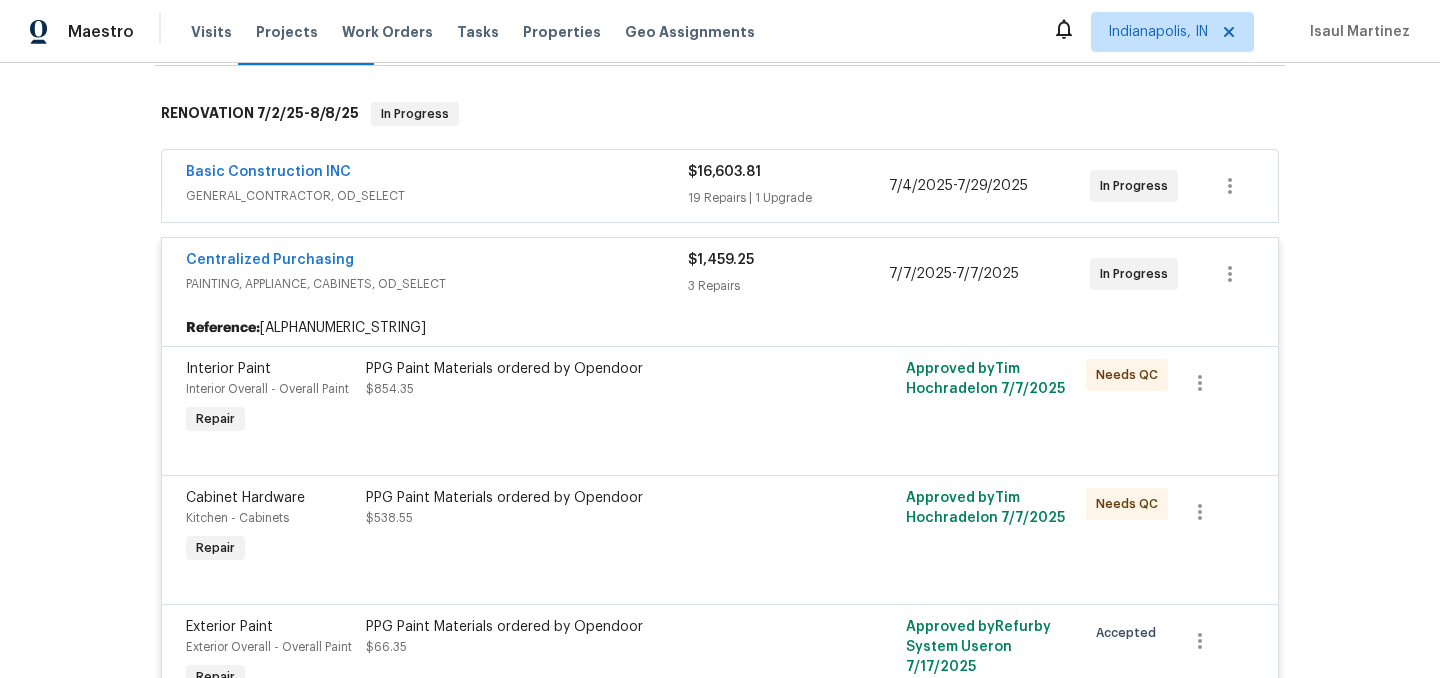 scroll, scrollTop: 315, scrollLeft: 0, axis: vertical 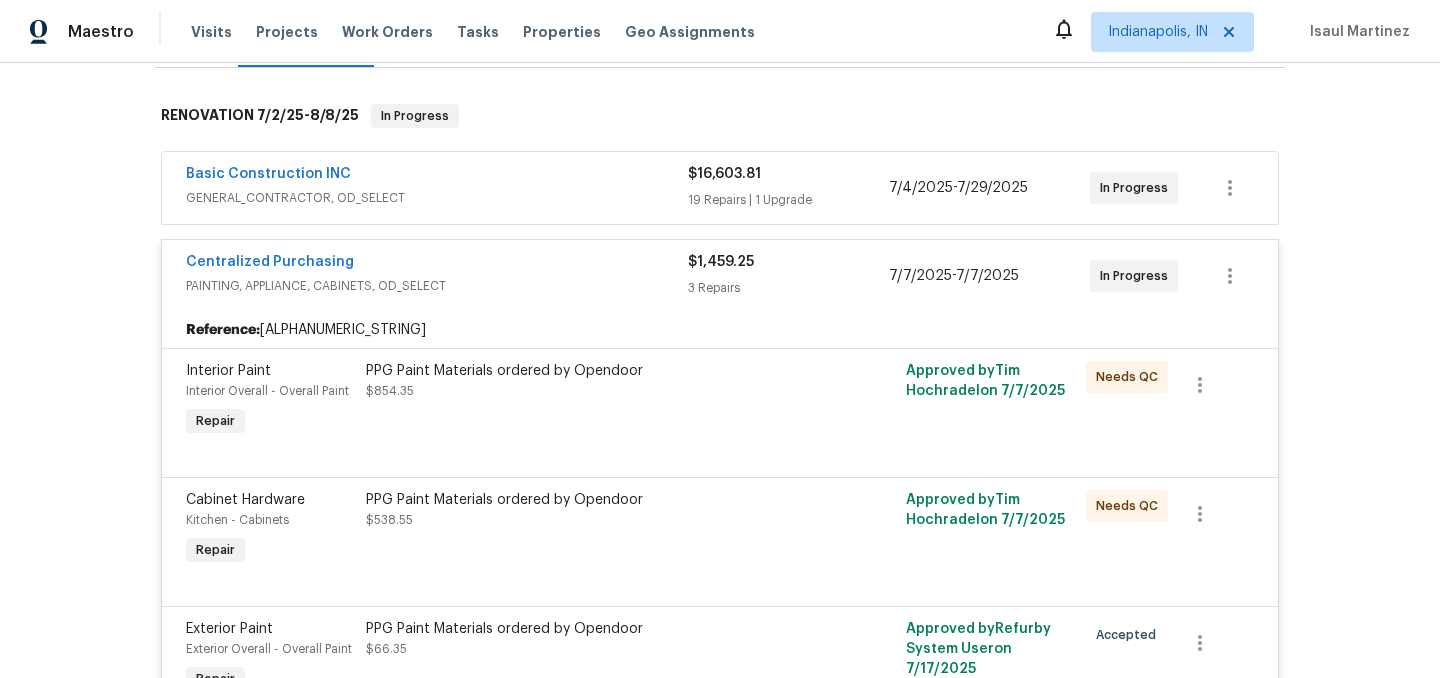 click on "Centralized Purchasing" at bounding box center (437, 264) 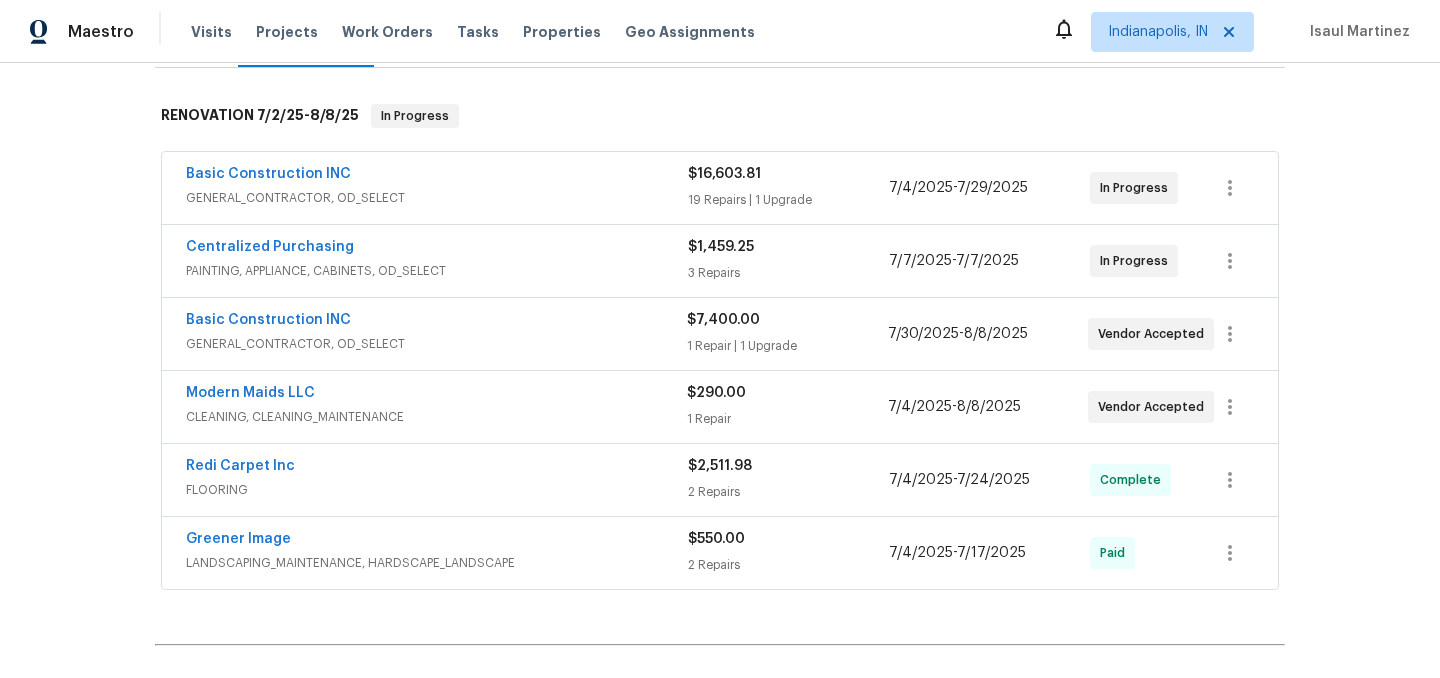 click on "Centralized Purchasing" at bounding box center [437, 249] 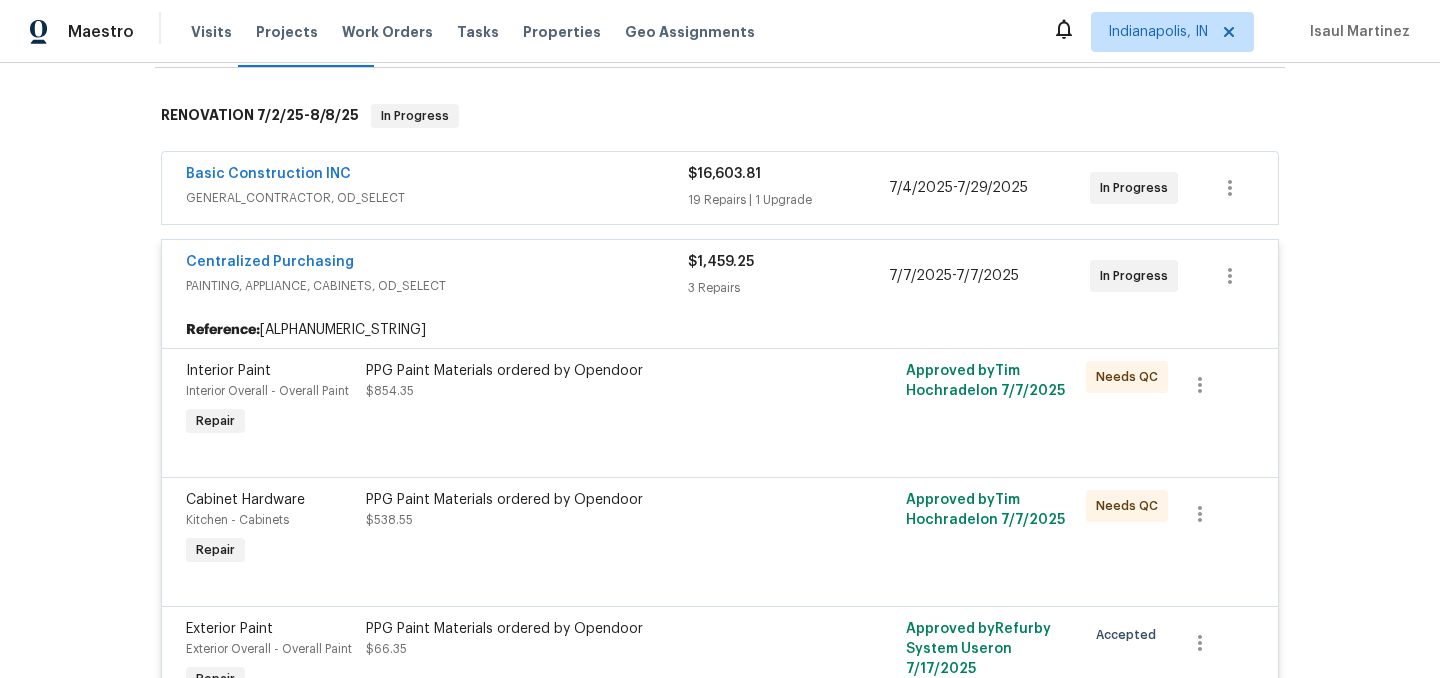 click on "Centralized Purchasing" at bounding box center (437, 264) 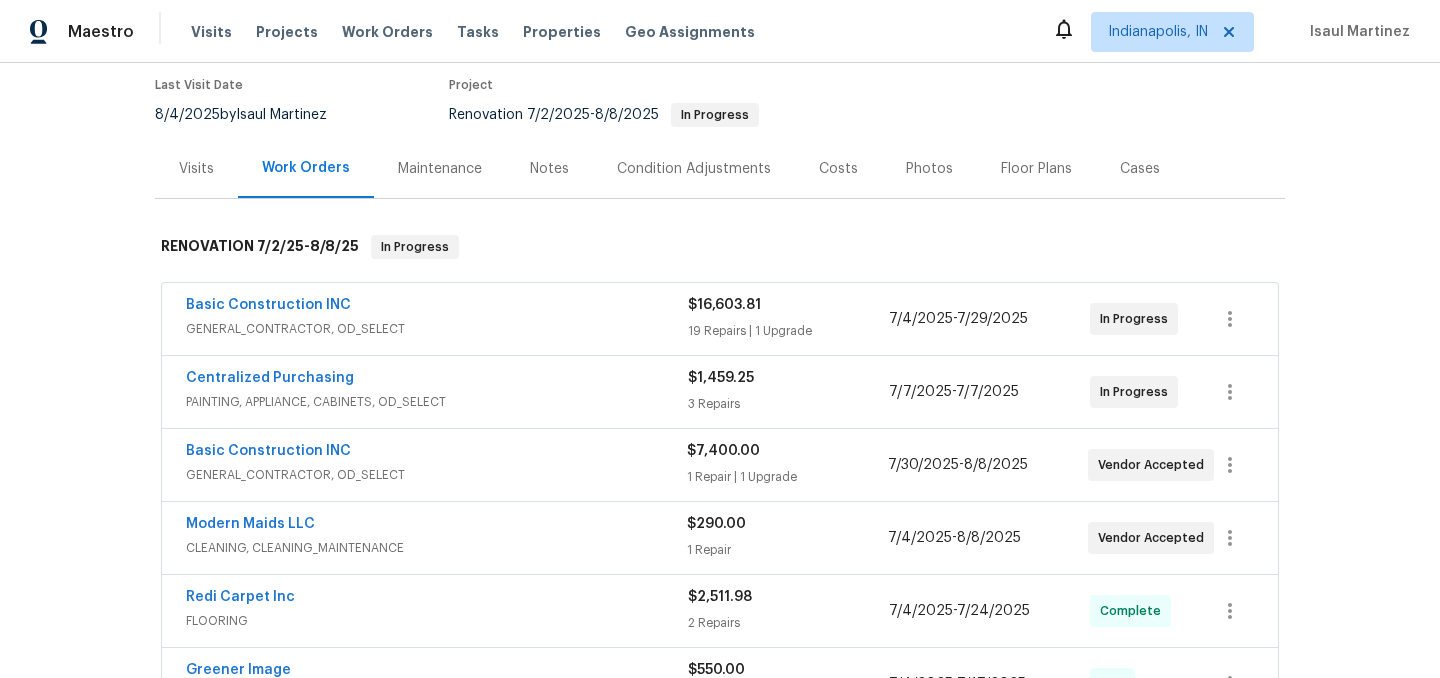 scroll, scrollTop: 0, scrollLeft: 0, axis: both 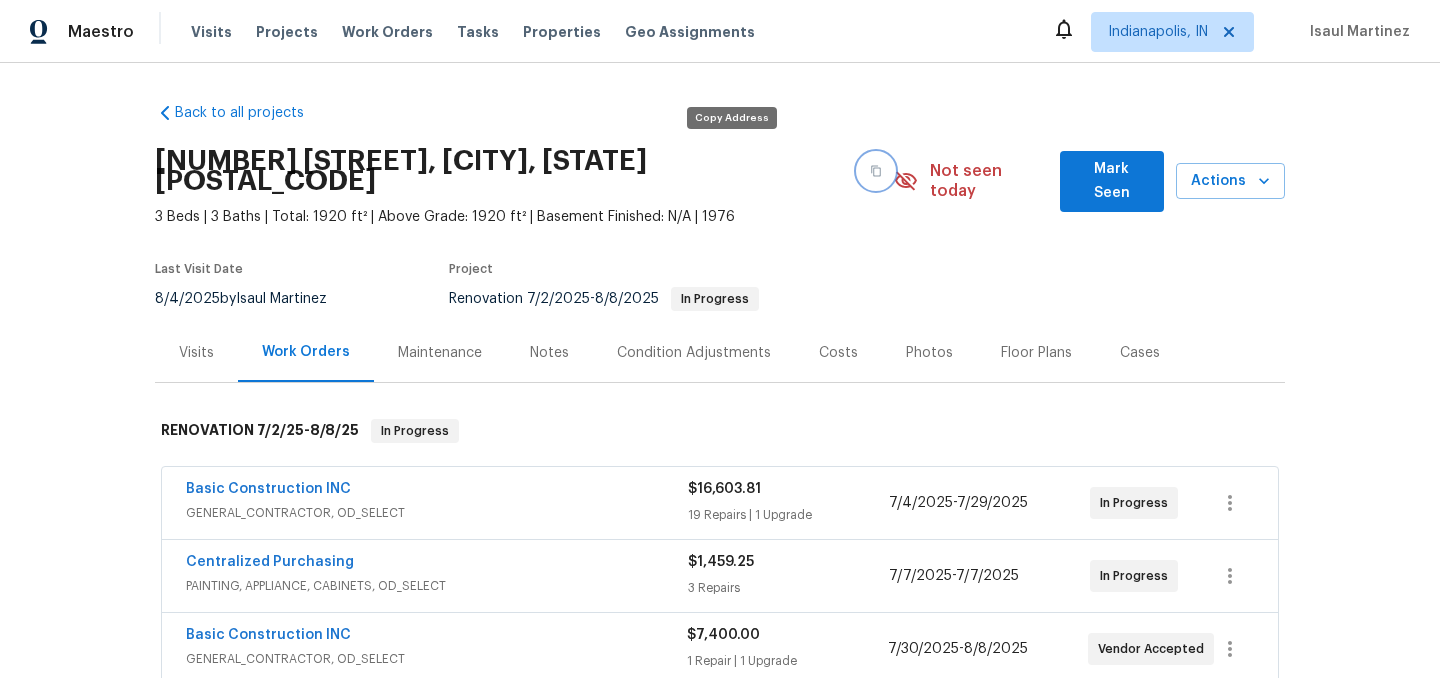 click at bounding box center [876, 171] 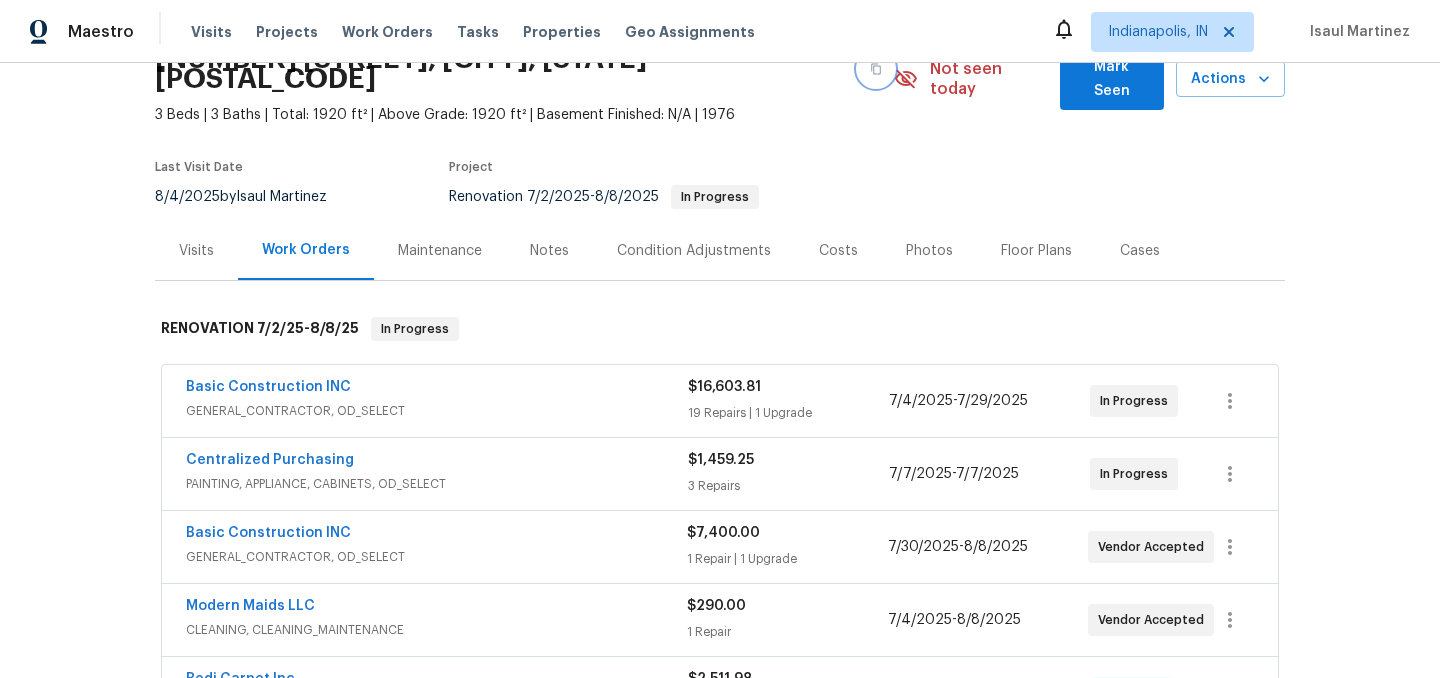 scroll, scrollTop: 107, scrollLeft: 0, axis: vertical 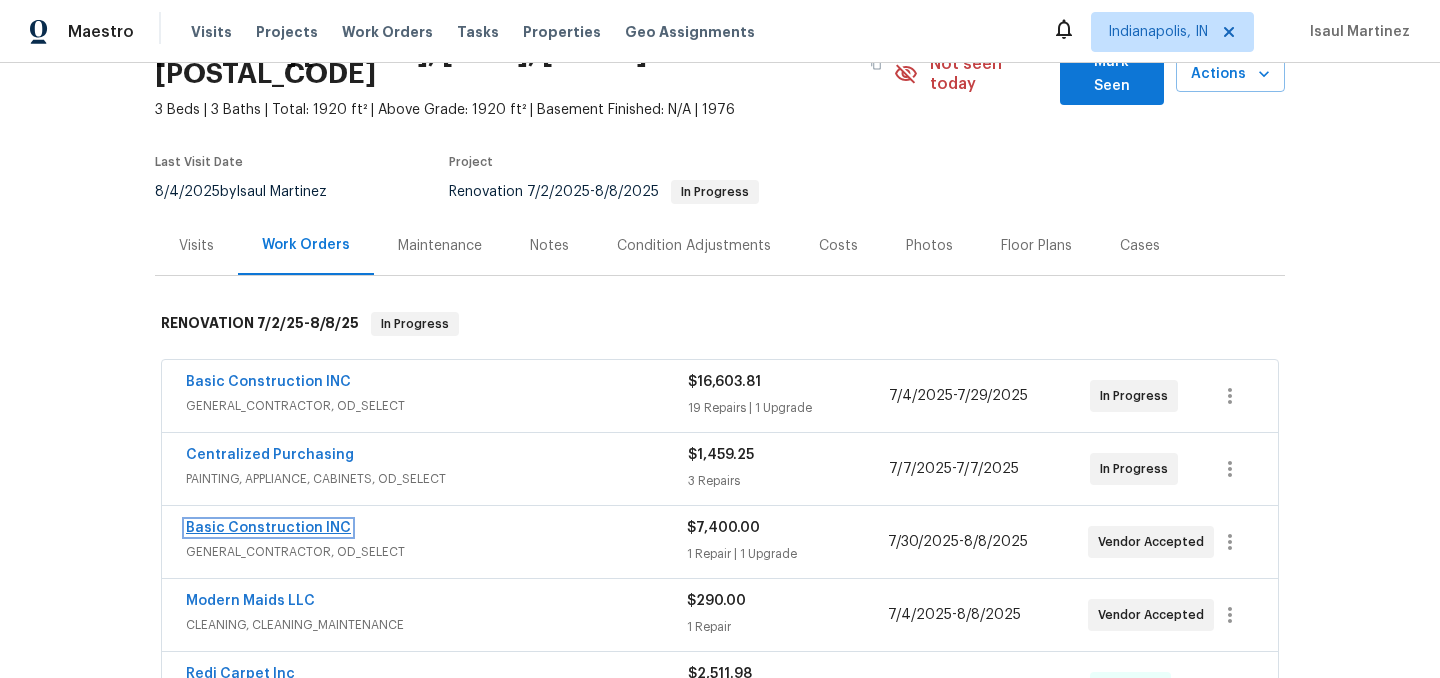 click on "Basic Construction INC" at bounding box center [268, 528] 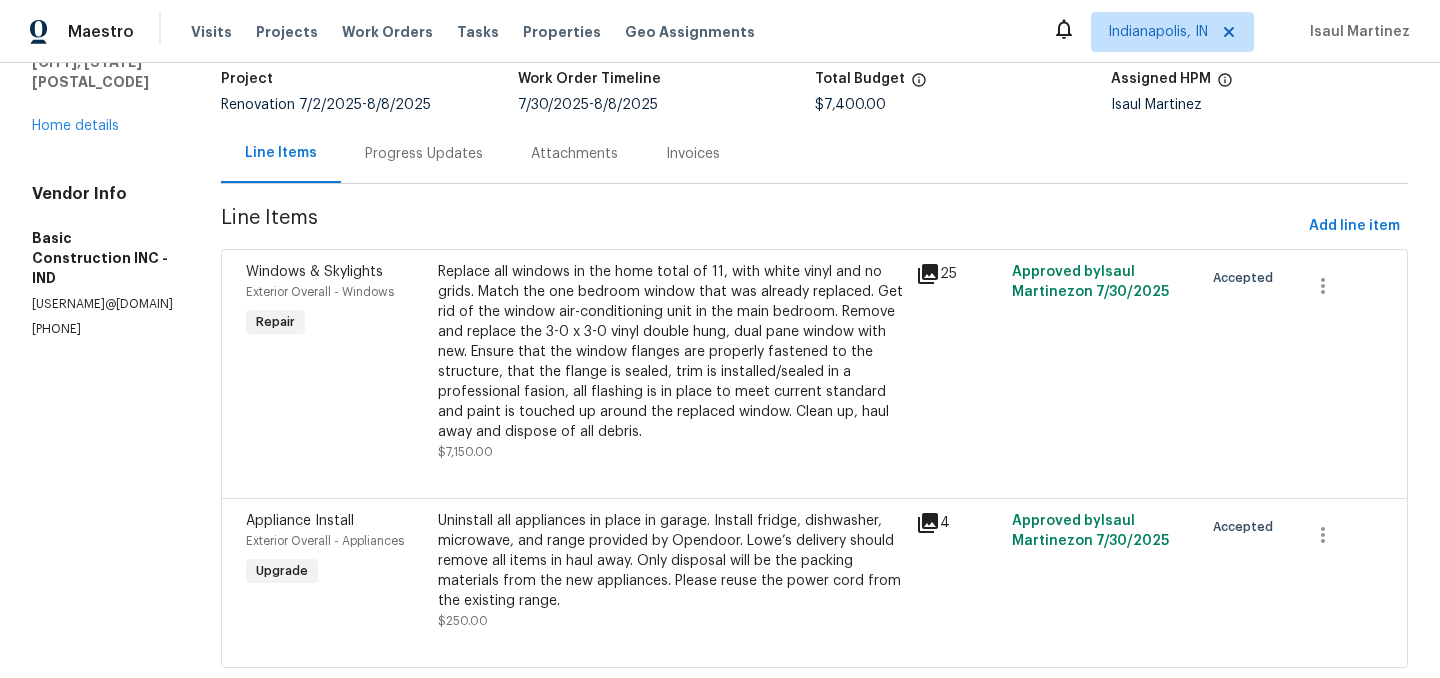 scroll, scrollTop: 146, scrollLeft: 0, axis: vertical 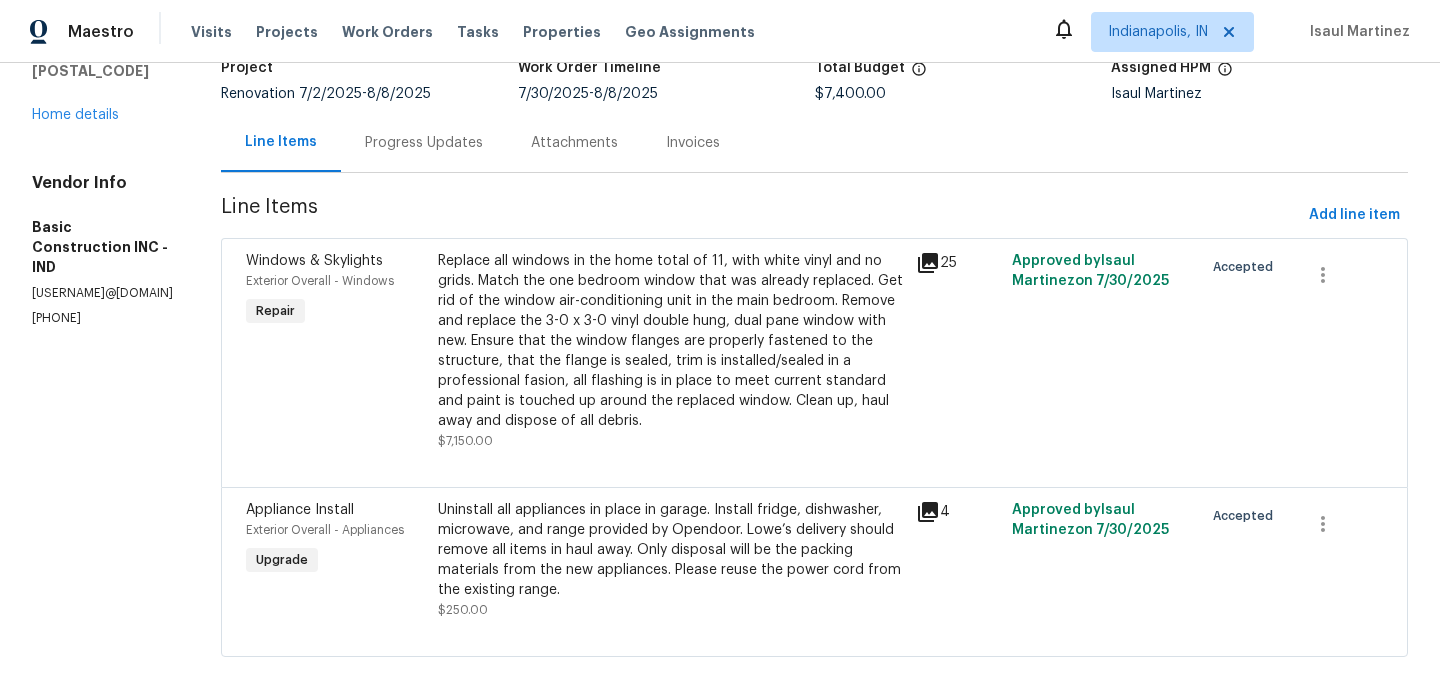 click 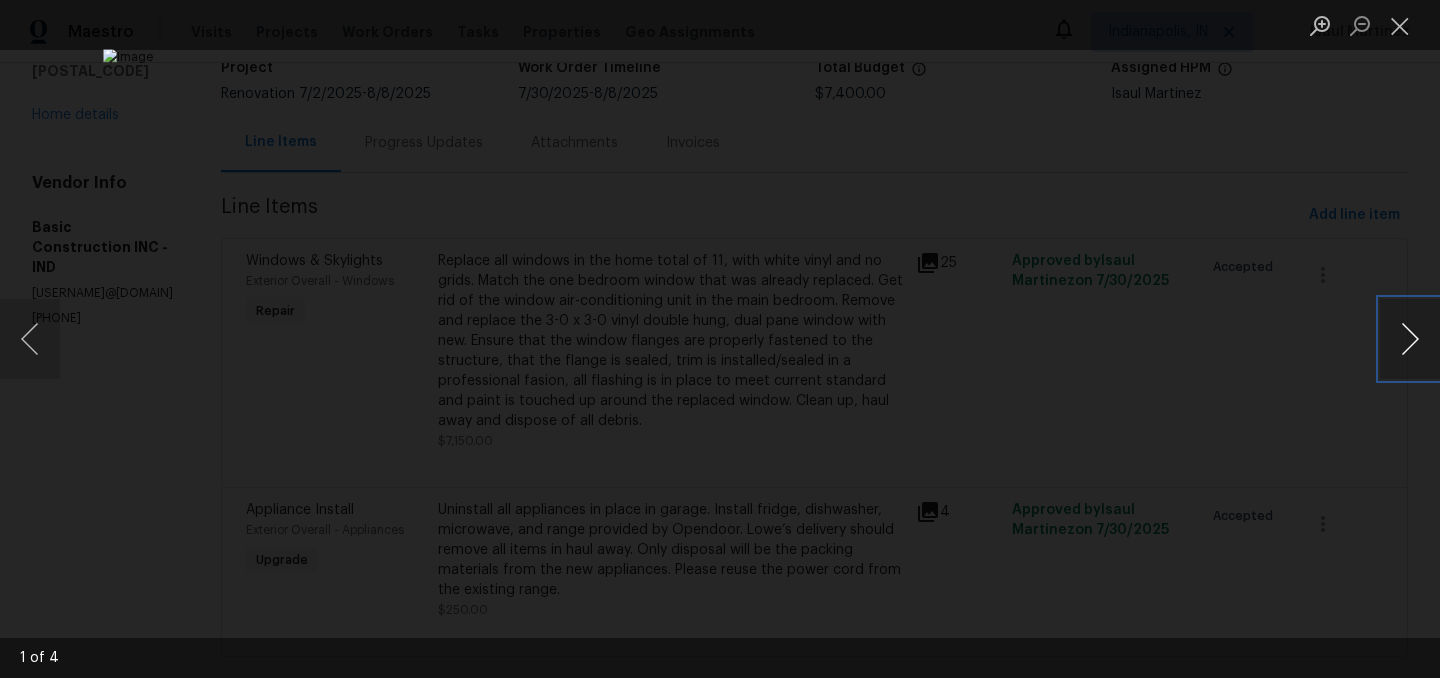 click at bounding box center [1410, 339] 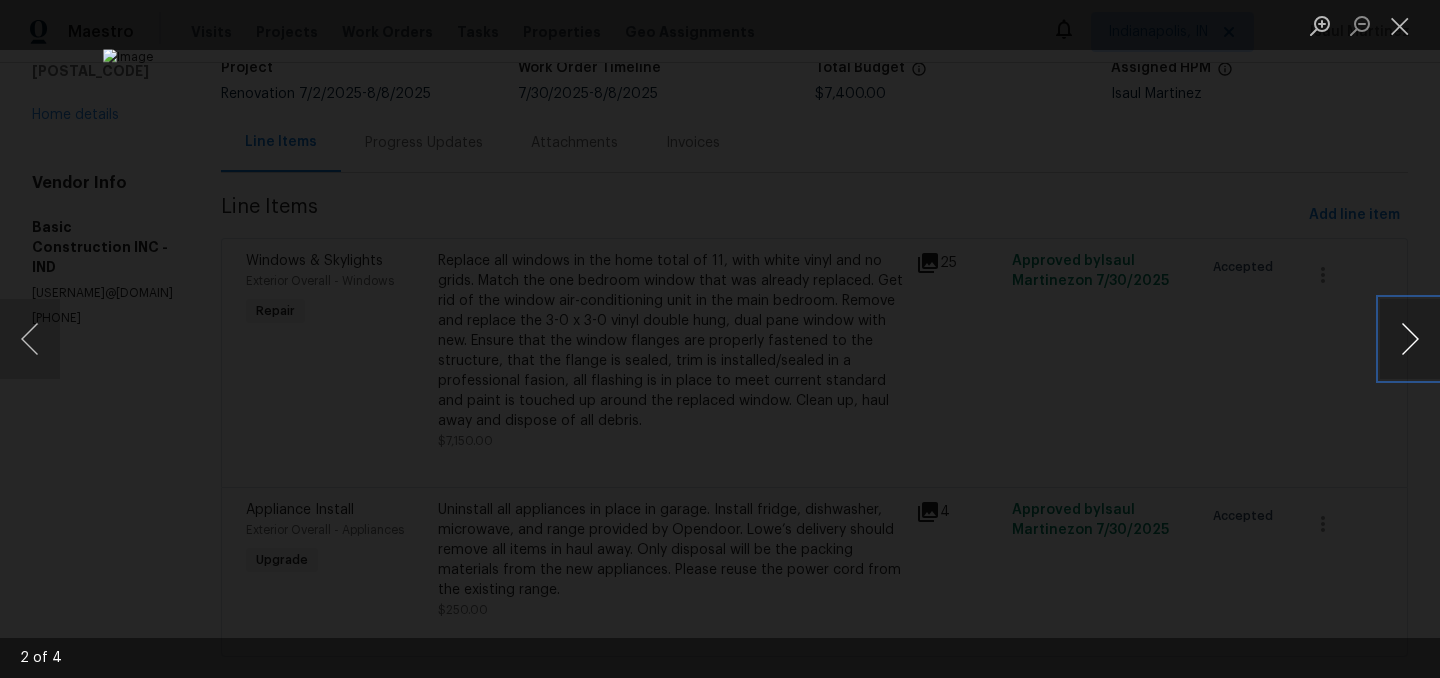 click at bounding box center (1410, 339) 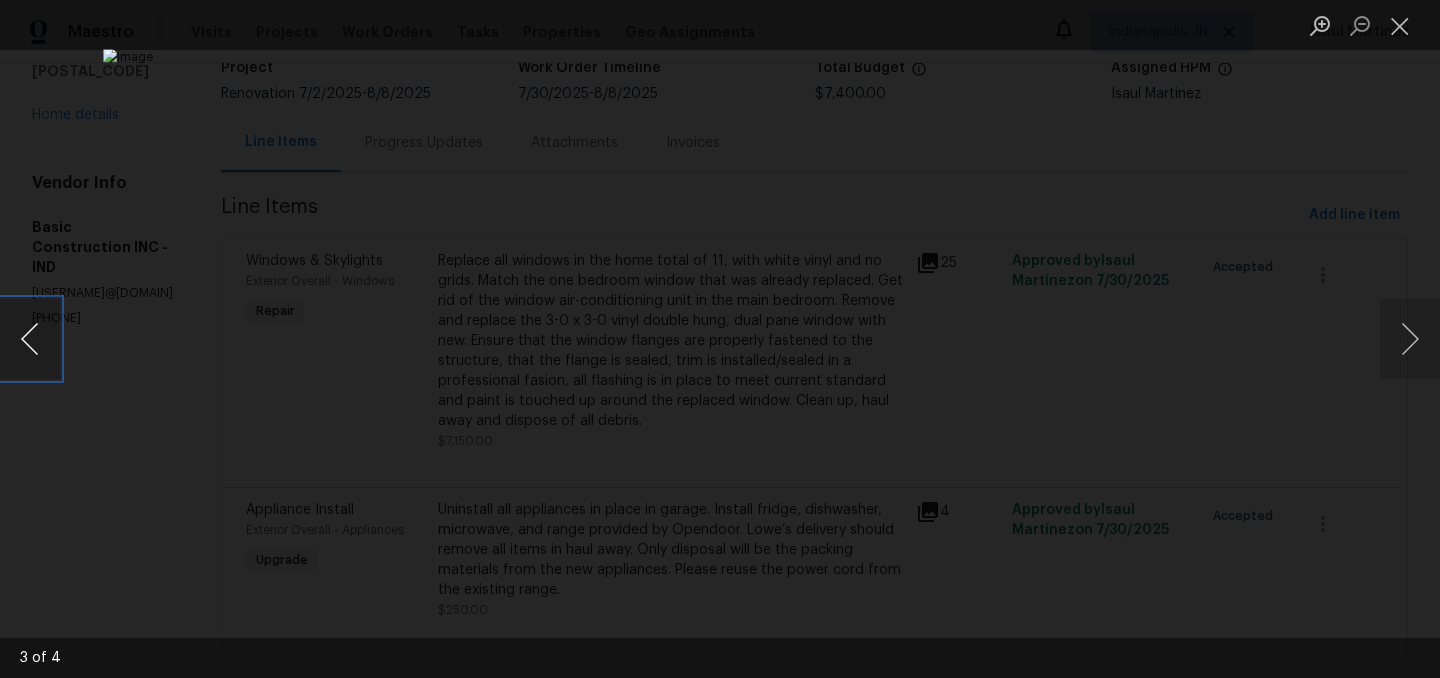 click at bounding box center [30, 339] 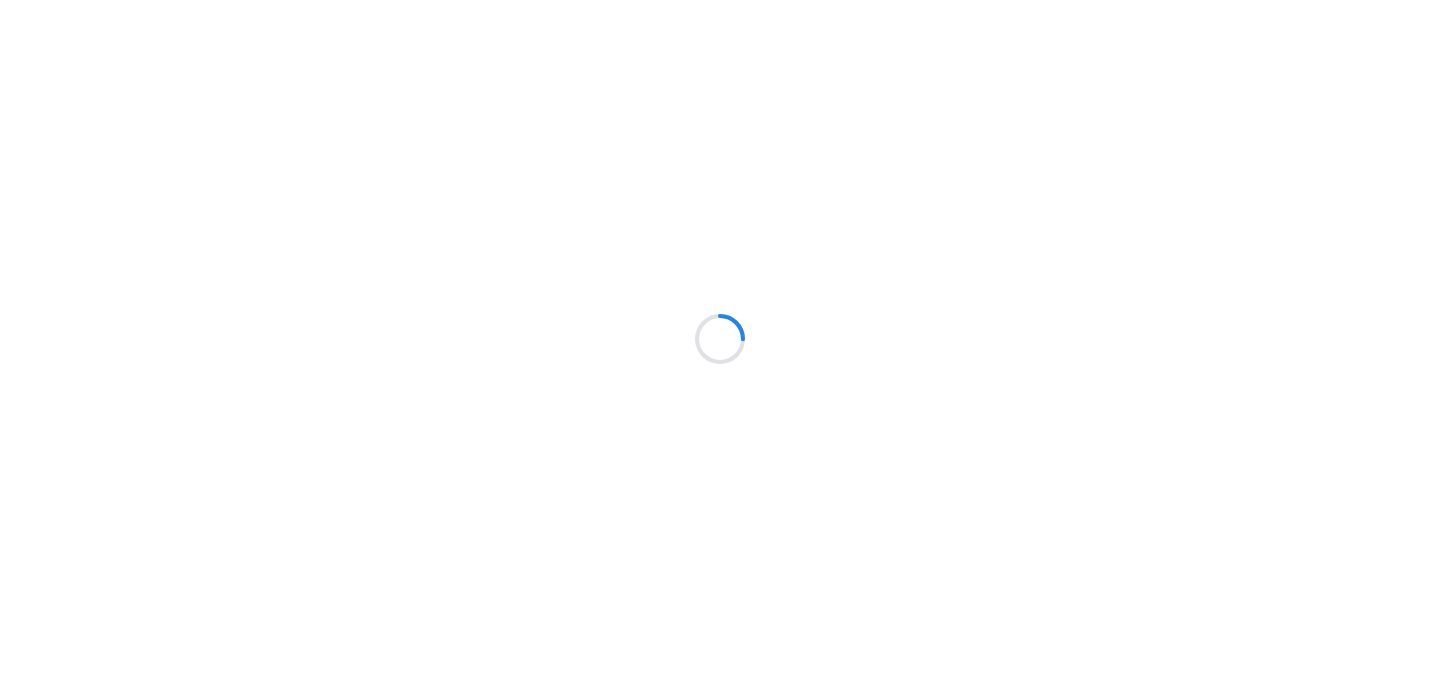 scroll, scrollTop: 0, scrollLeft: 0, axis: both 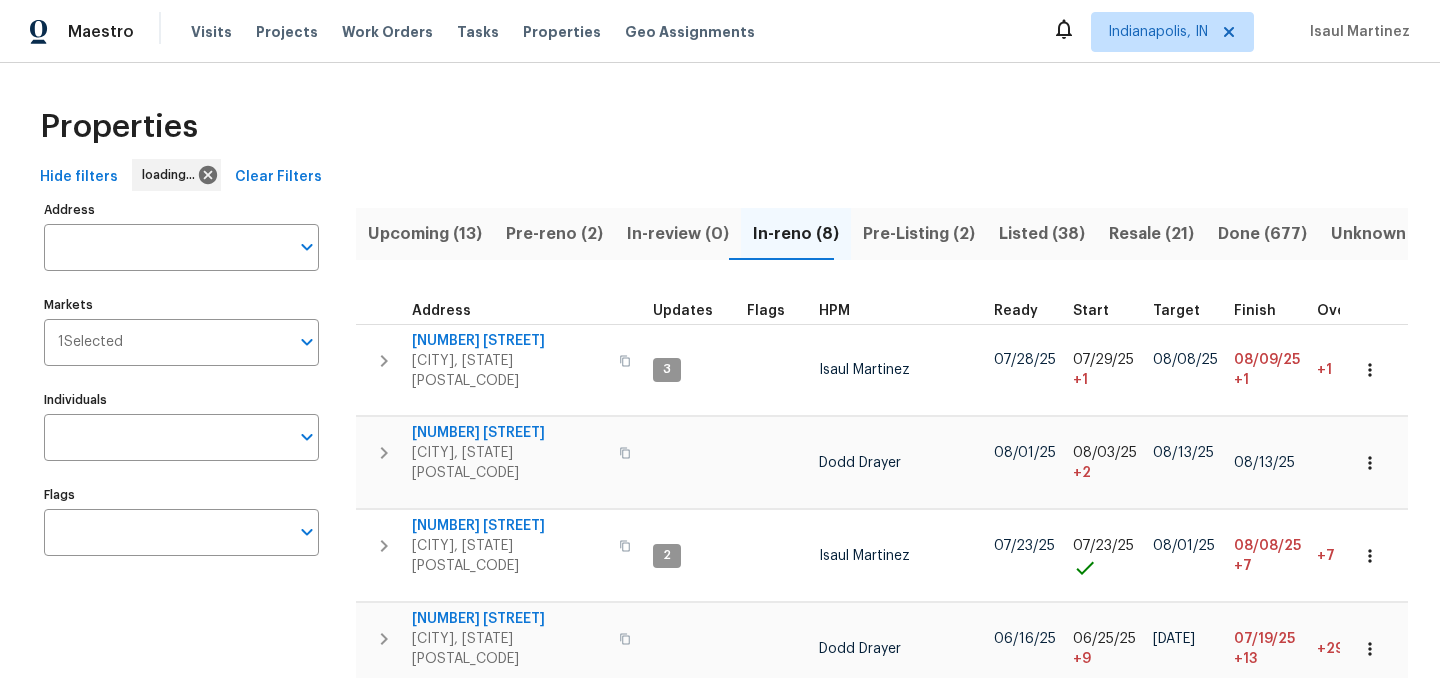 click on "Pre-reno (2)" at bounding box center [554, 234] 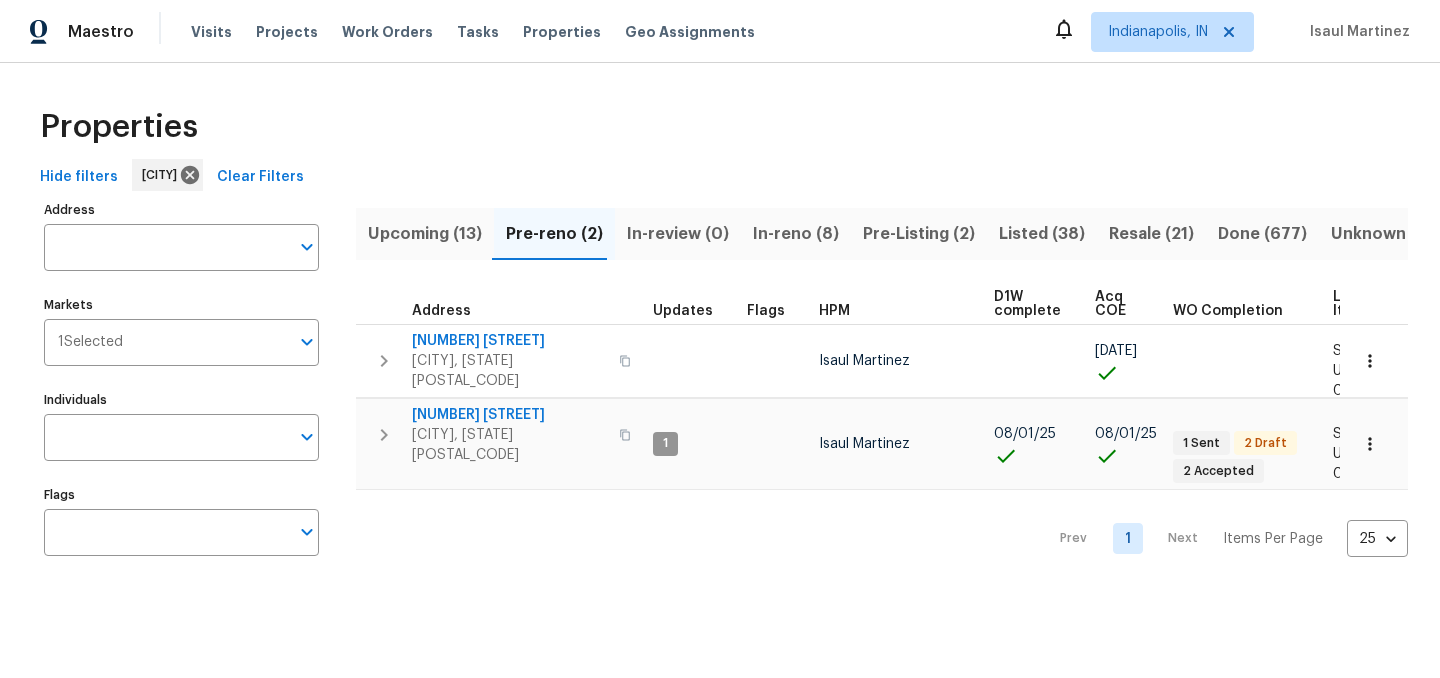 click on "Properties" at bounding box center [720, 127] 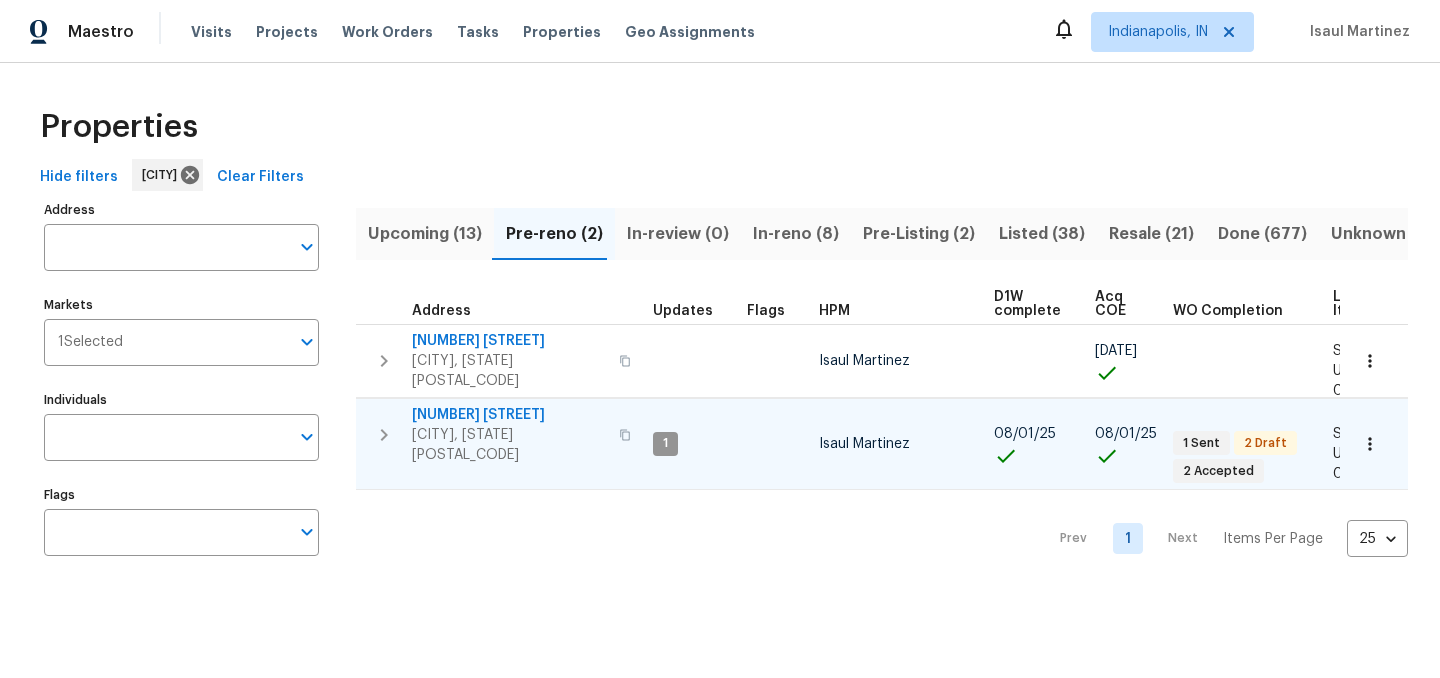 click 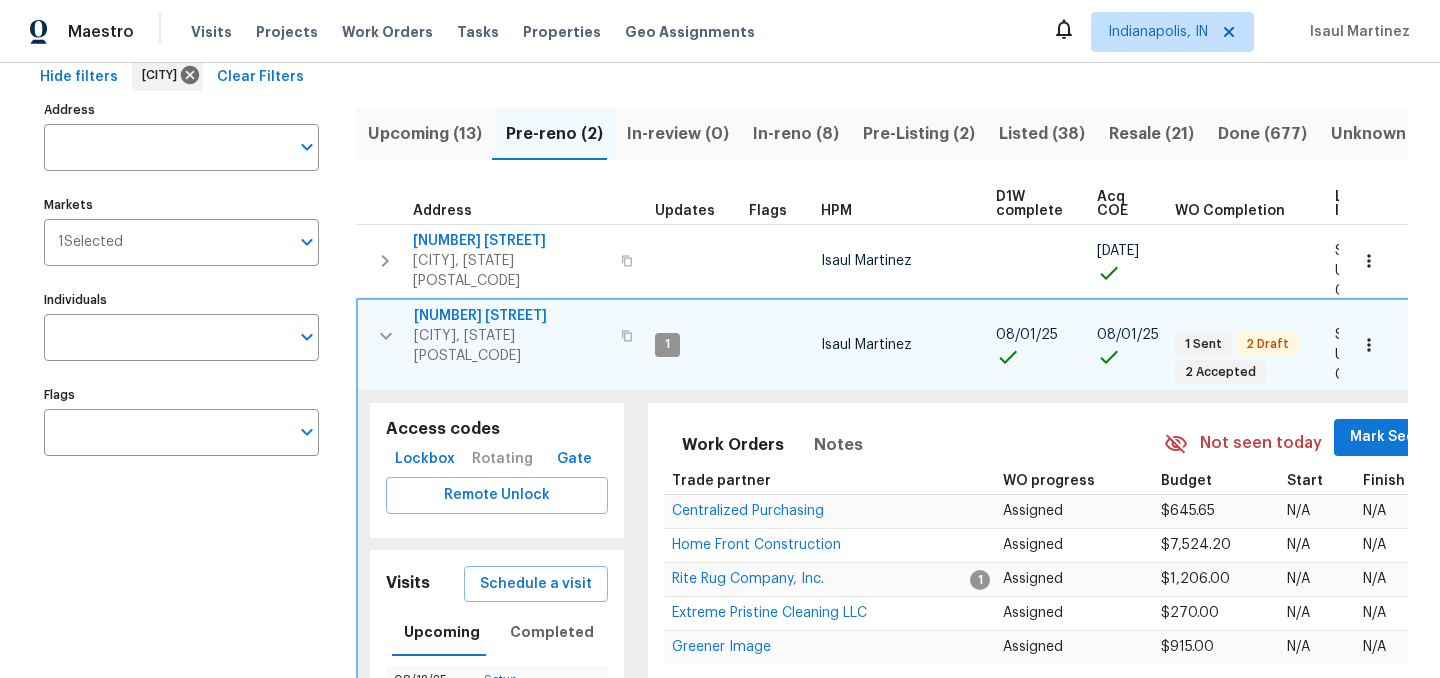 scroll, scrollTop: 105, scrollLeft: 0, axis: vertical 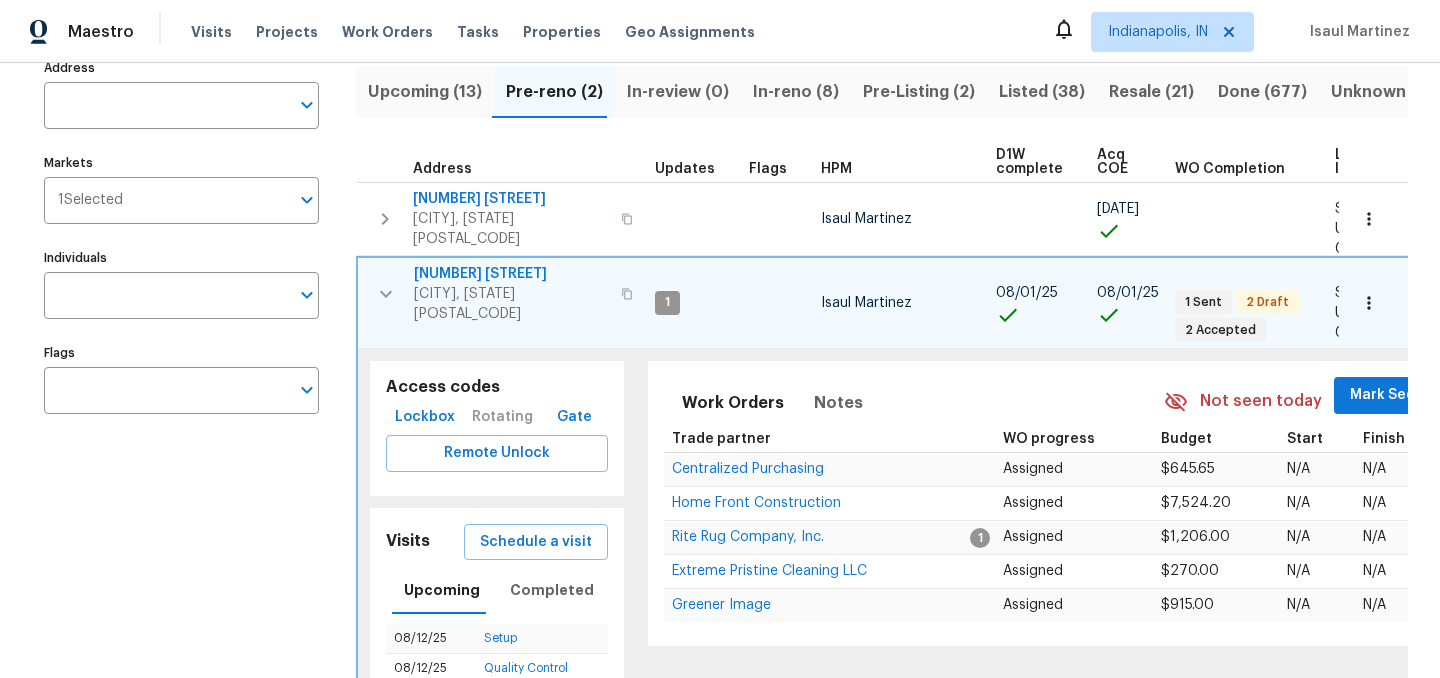 click 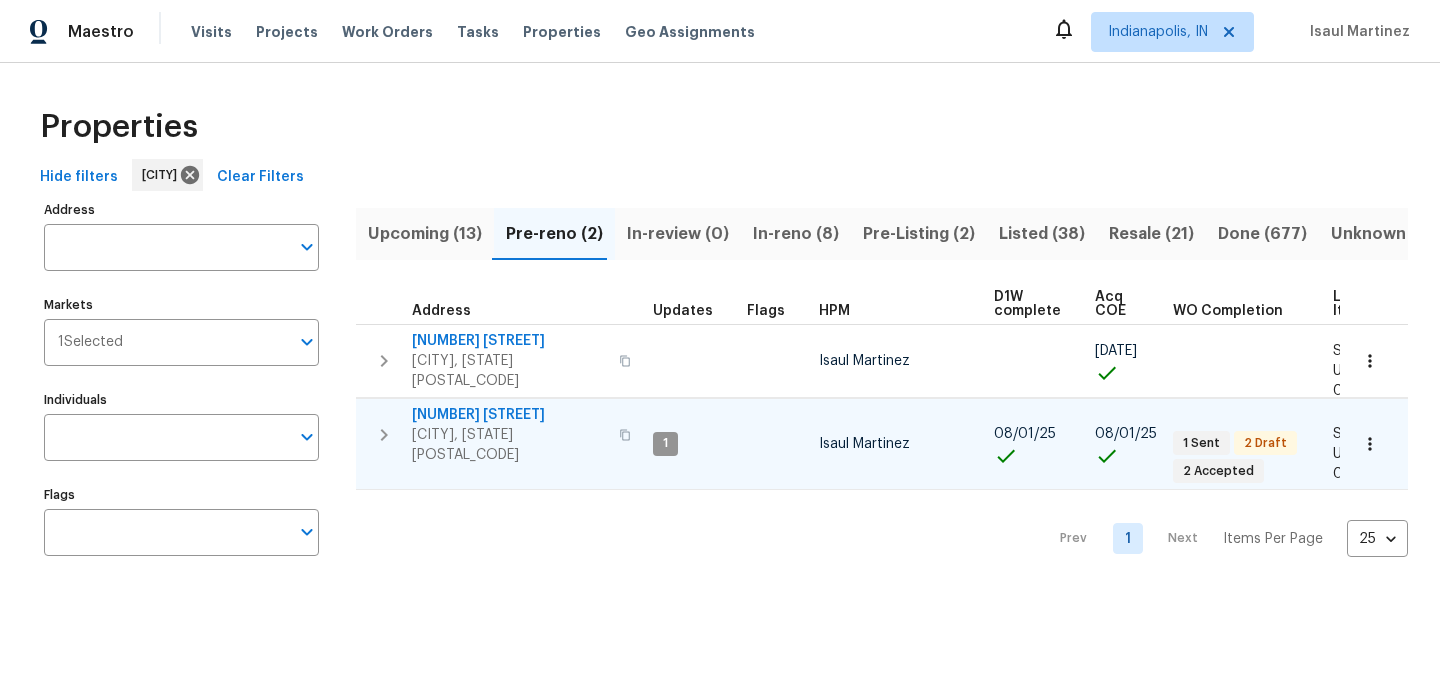 scroll, scrollTop: 0, scrollLeft: 0, axis: both 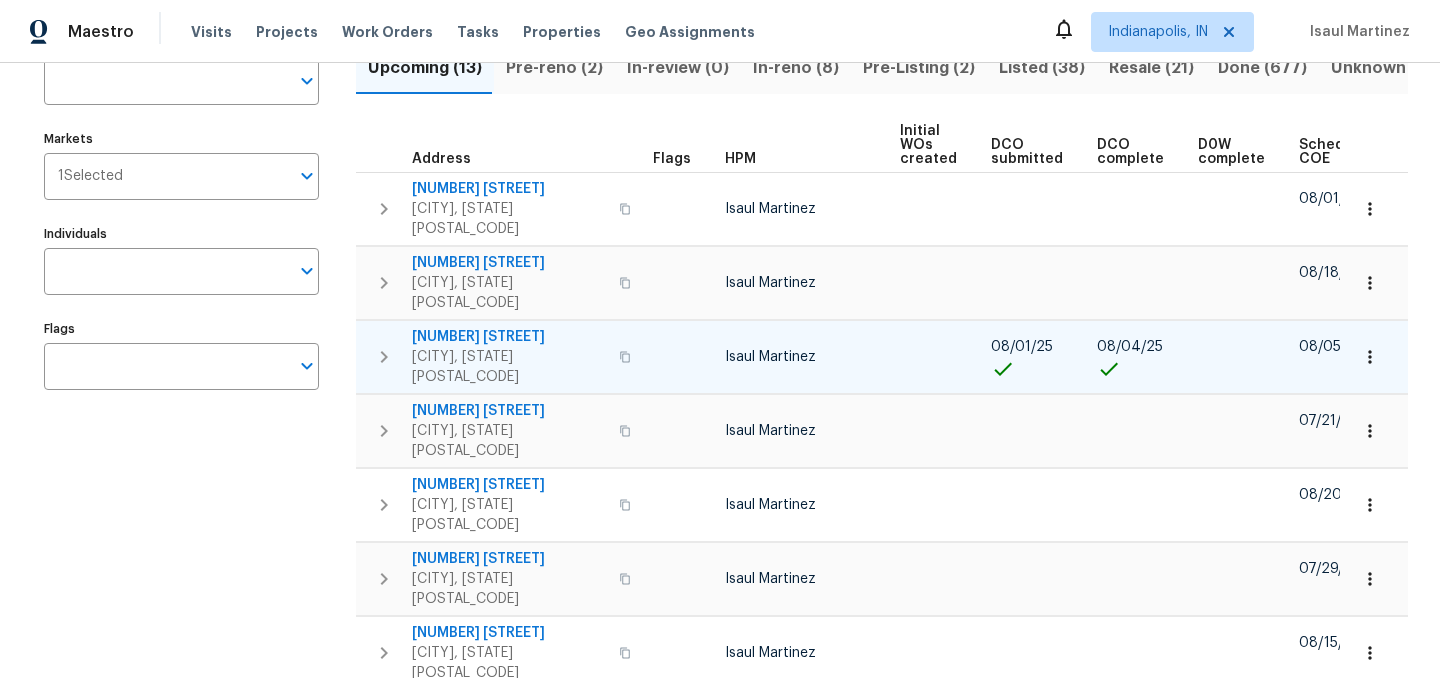 click on "[NUMBER] [STREET]" at bounding box center [509, 337] 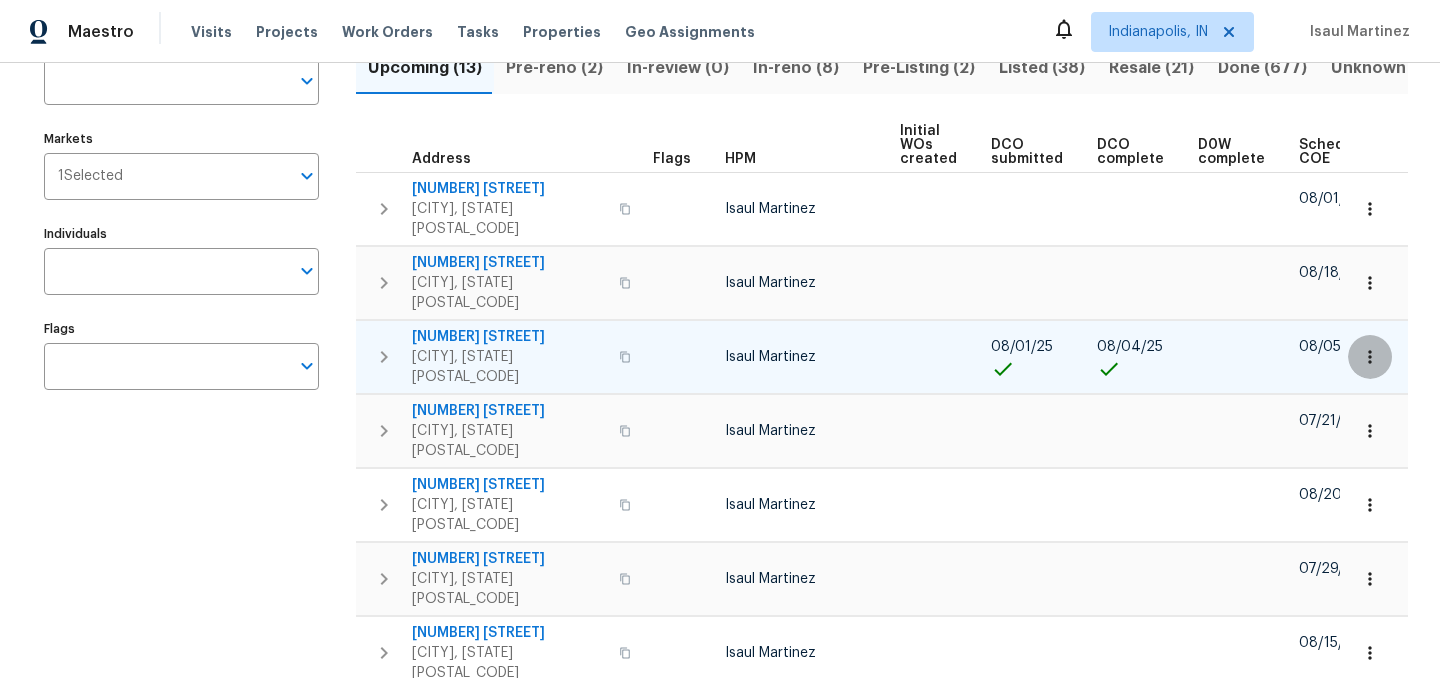 click 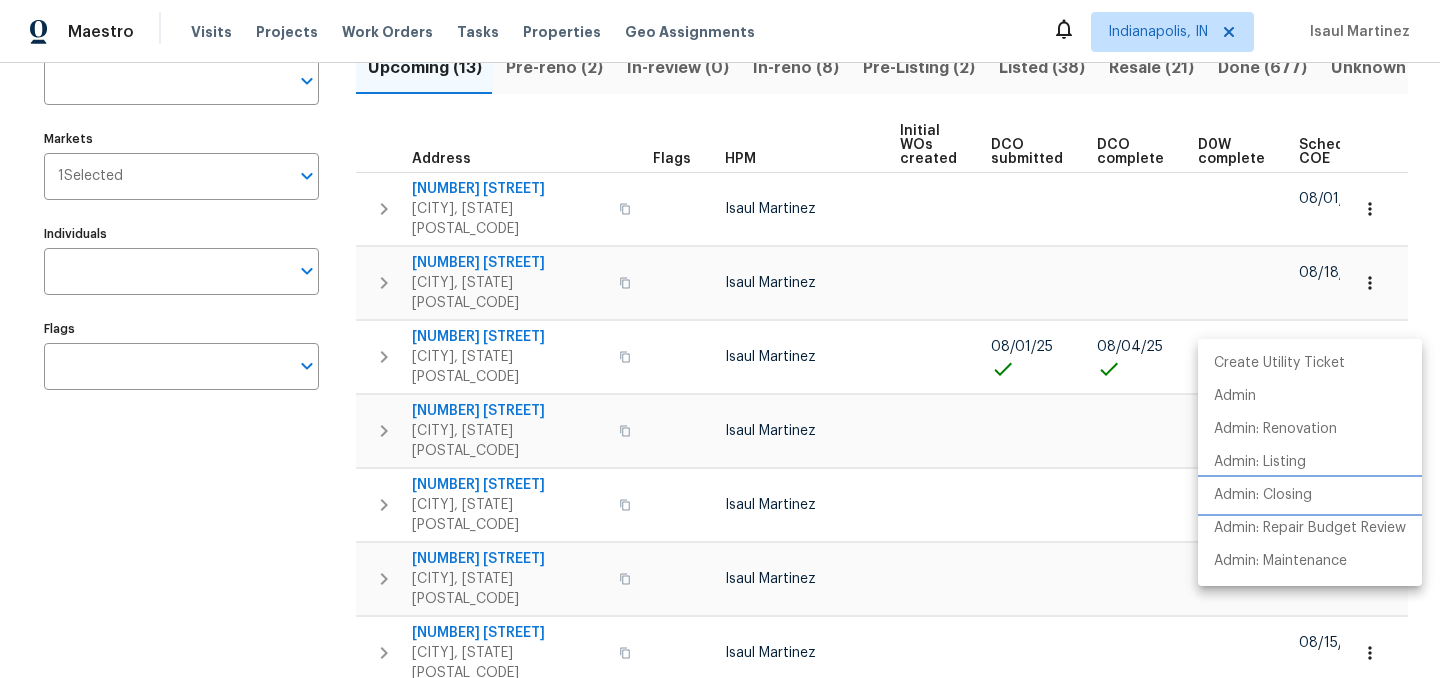 click on "Admin: Closing" at bounding box center (1263, 495) 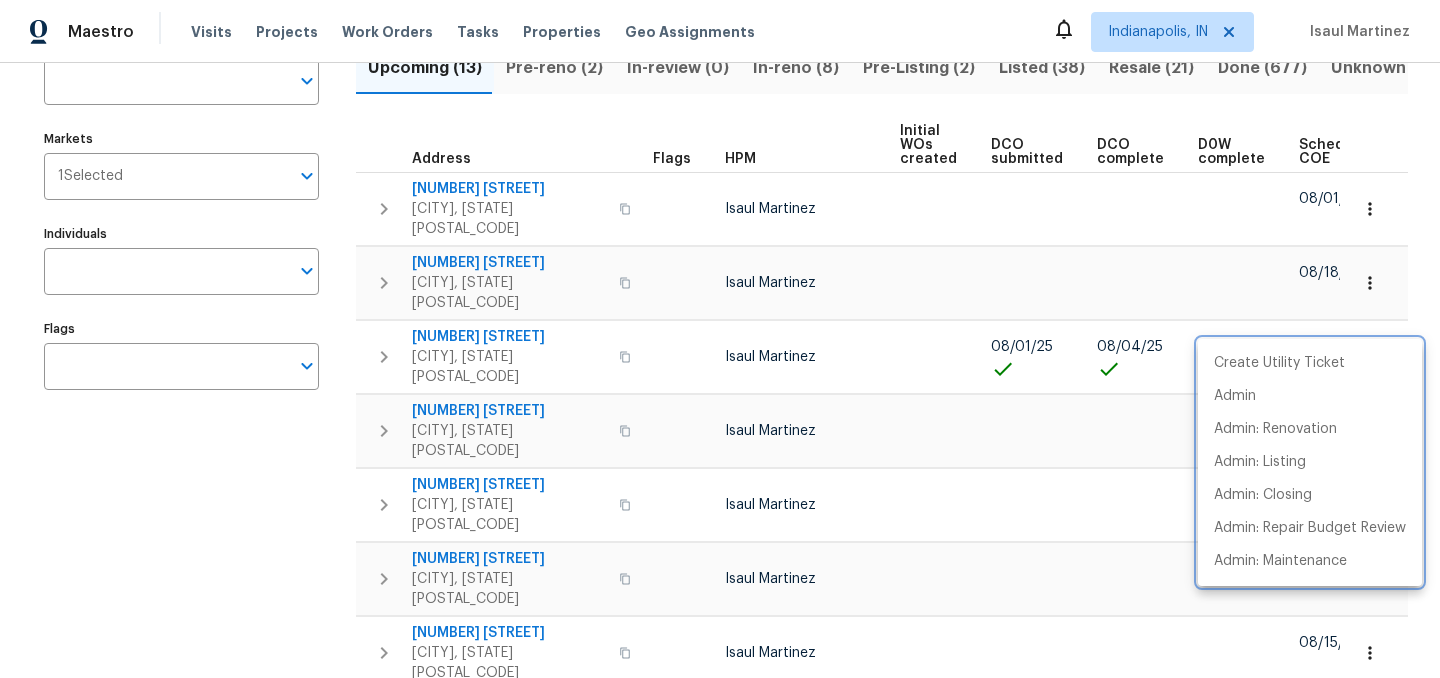 click at bounding box center (720, 339) 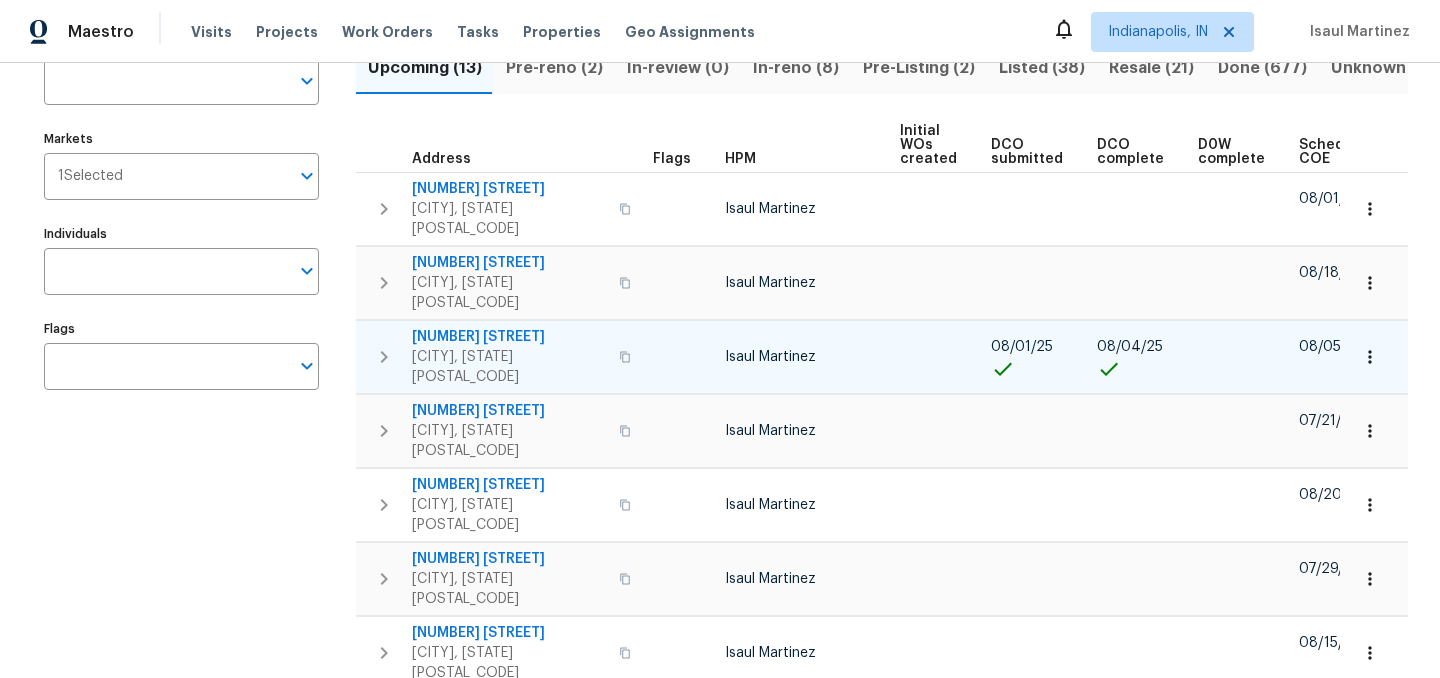 click on "[NUMBER] [STREET]" at bounding box center [509, 337] 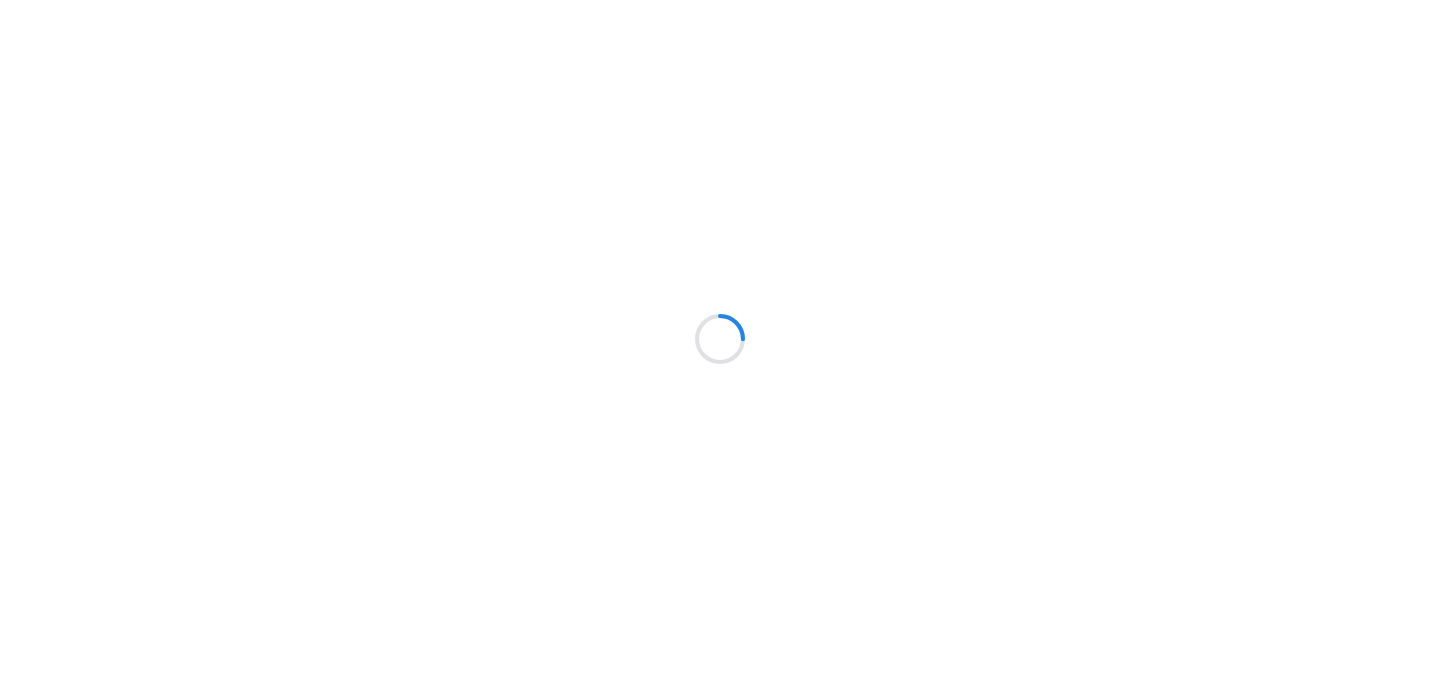 scroll, scrollTop: 0, scrollLeft: 0, axis: both 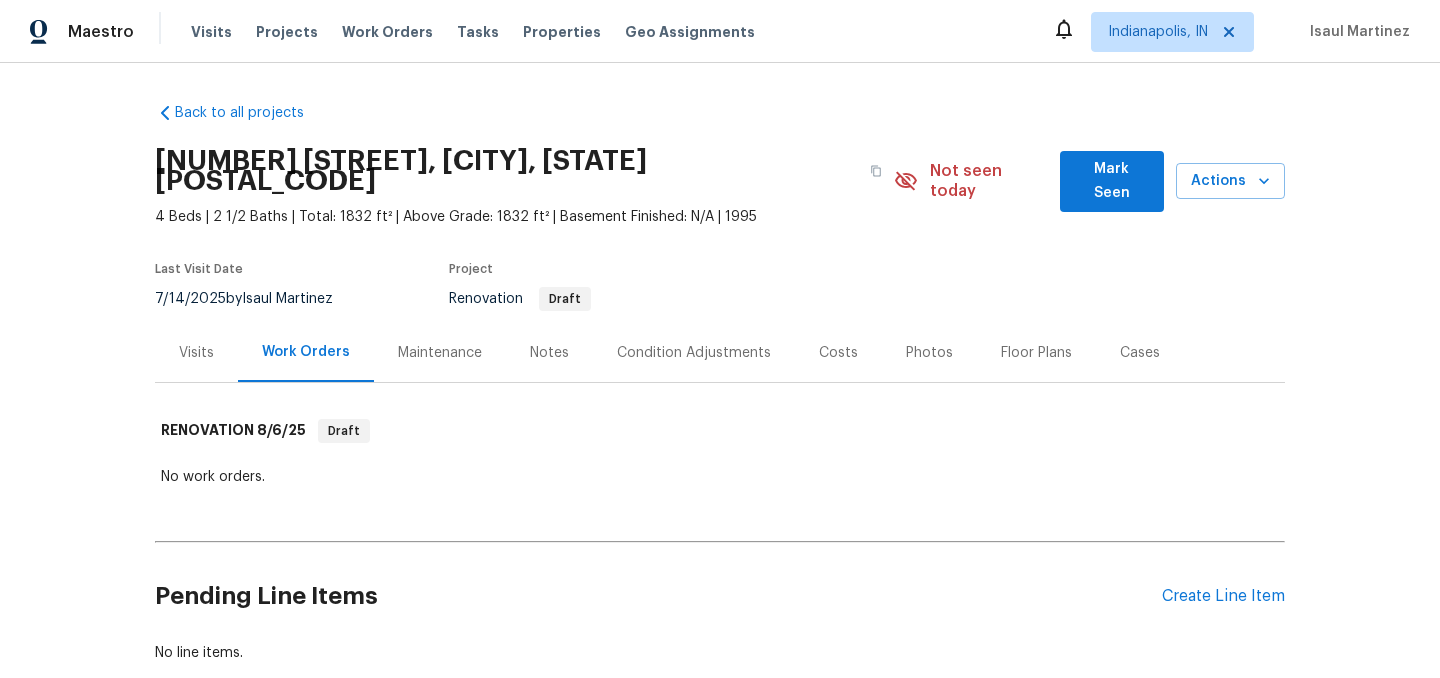 click on "Visits" at bounding box center [196, 352] 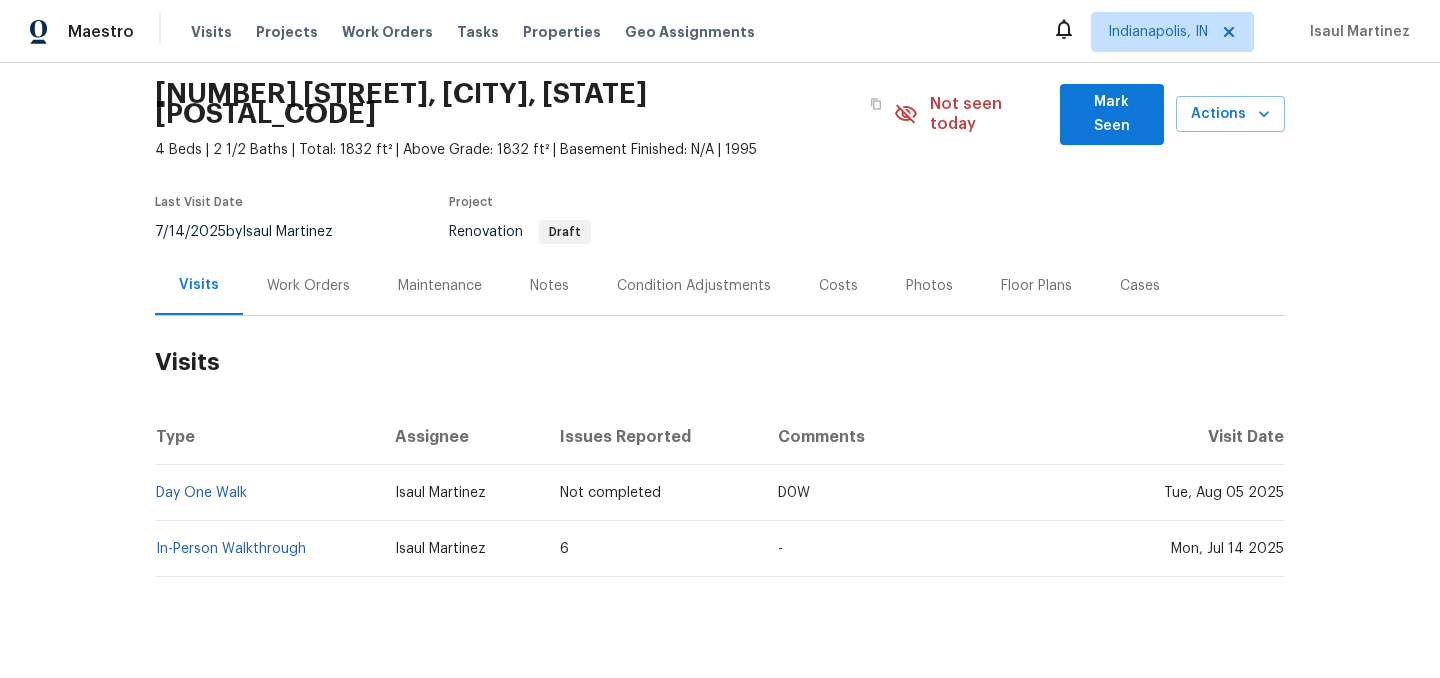 scroll, scrollTop: 82, scrollLeft: 0, axis: vertical 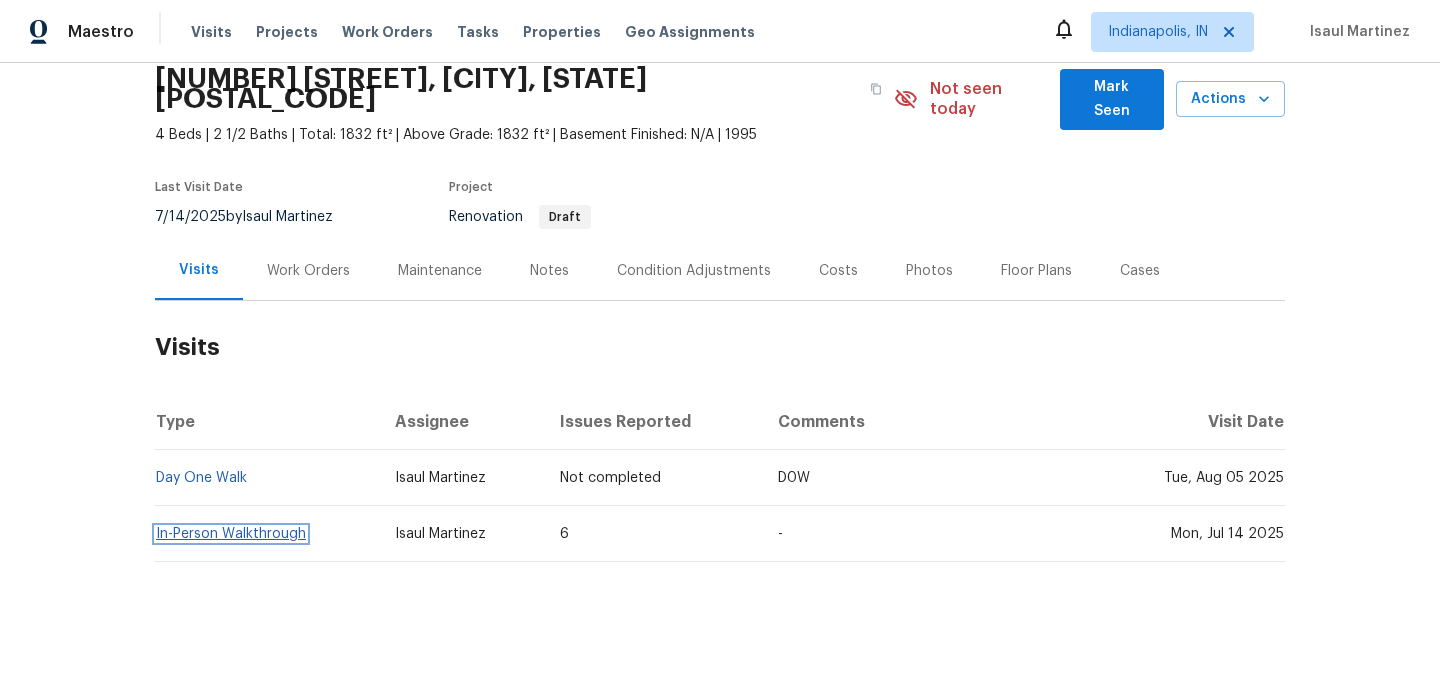 click on "In-Person Walkthrough" at bounding box center [231, 534] 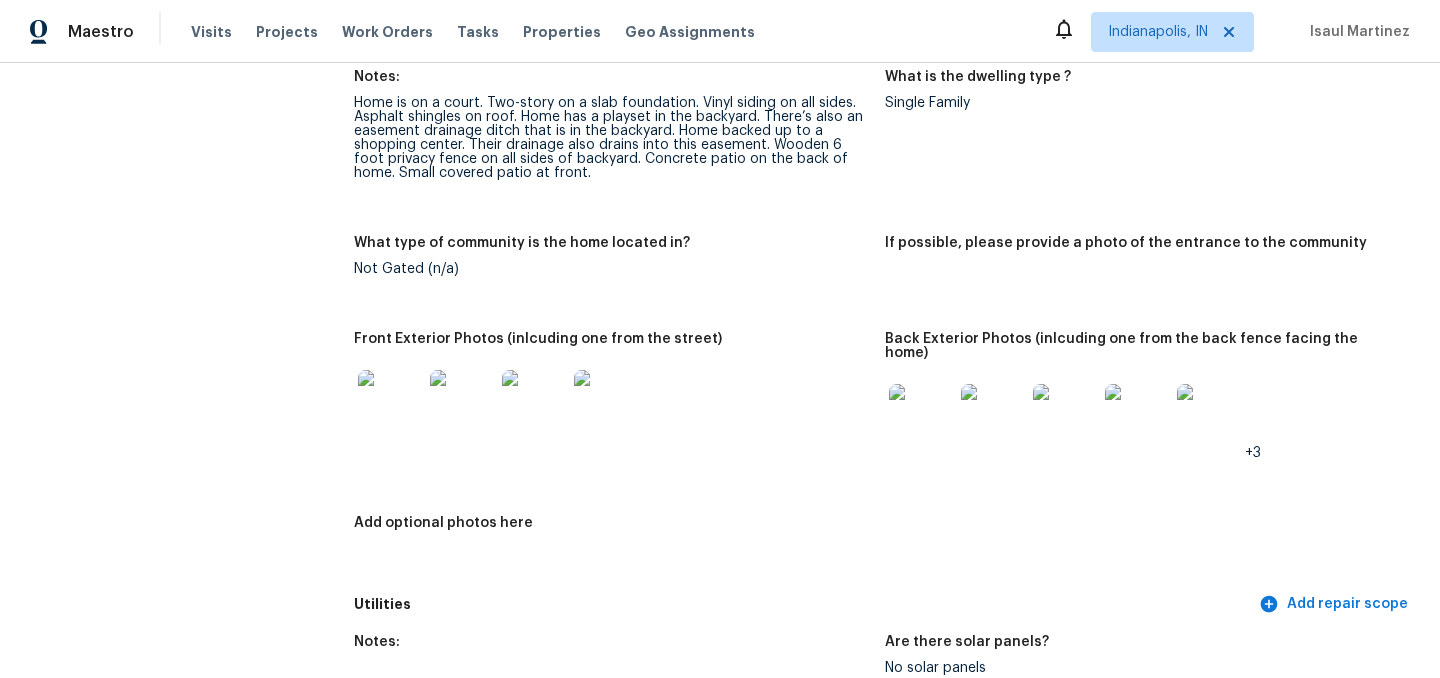 scroll, scrollTop: 783, scrollLeft: 0, axis: vertical 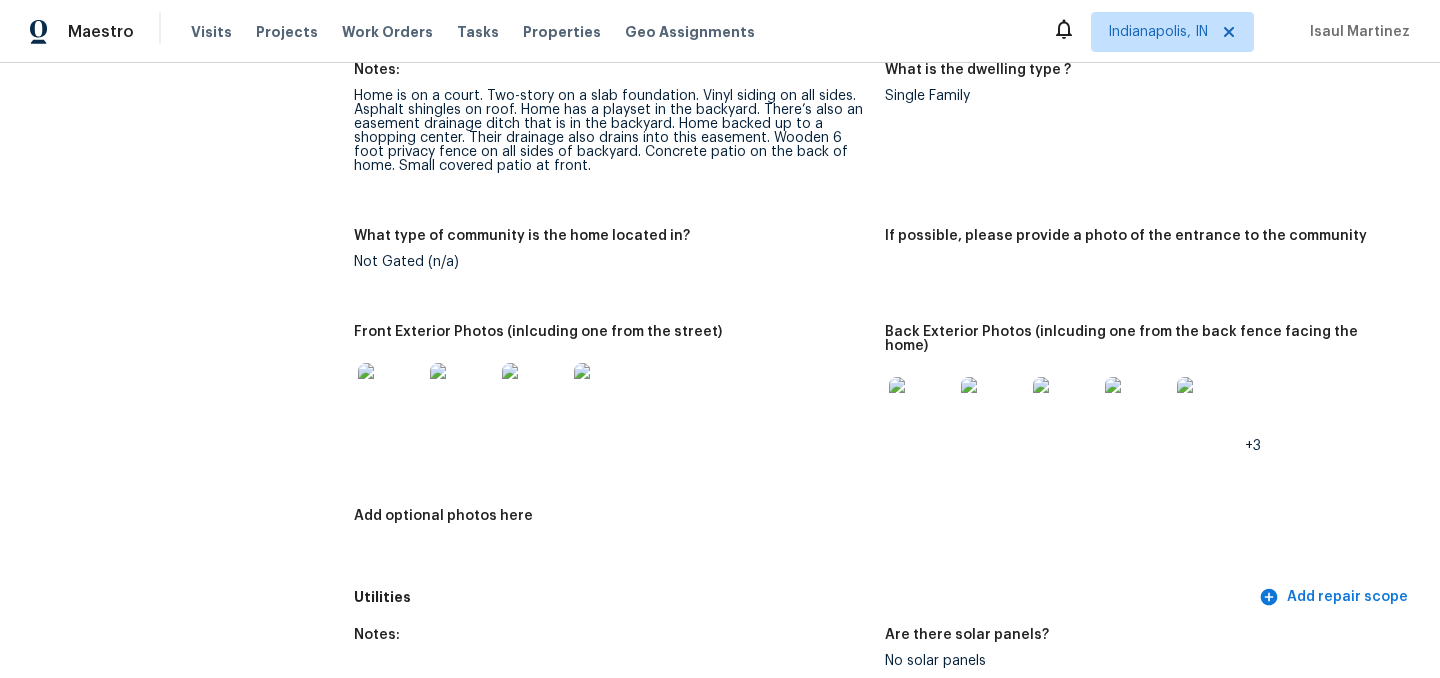 click at bounding box center [921, 409] 